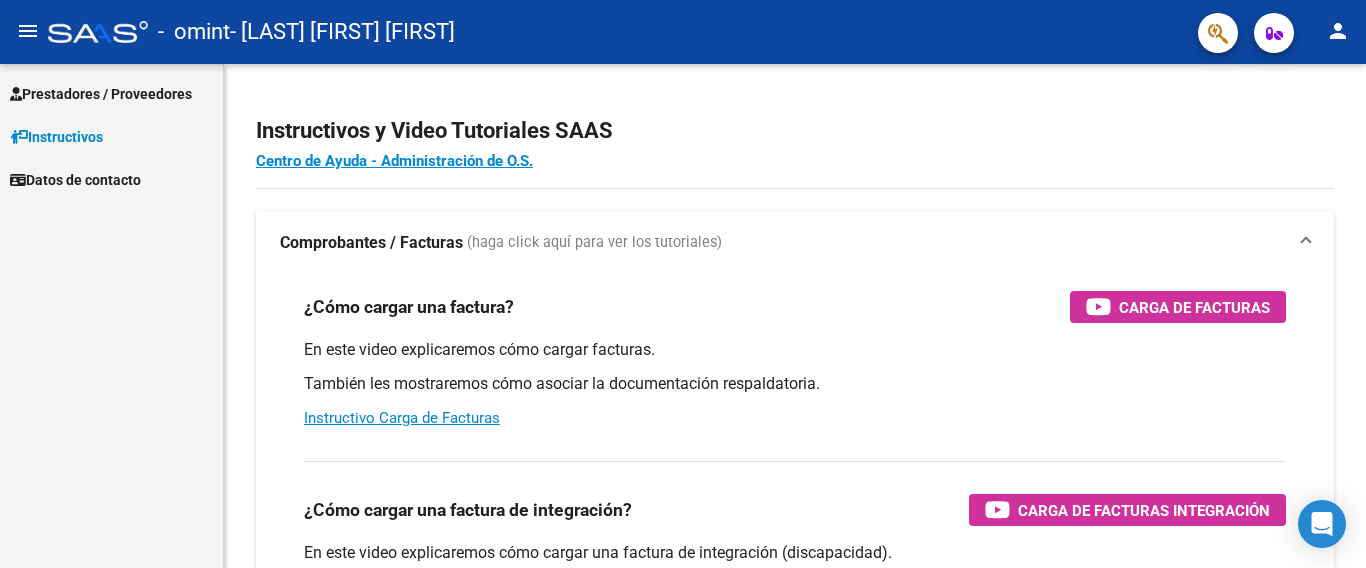 scroll, scrollTop: 0, scrollLeft: 0, axis: both 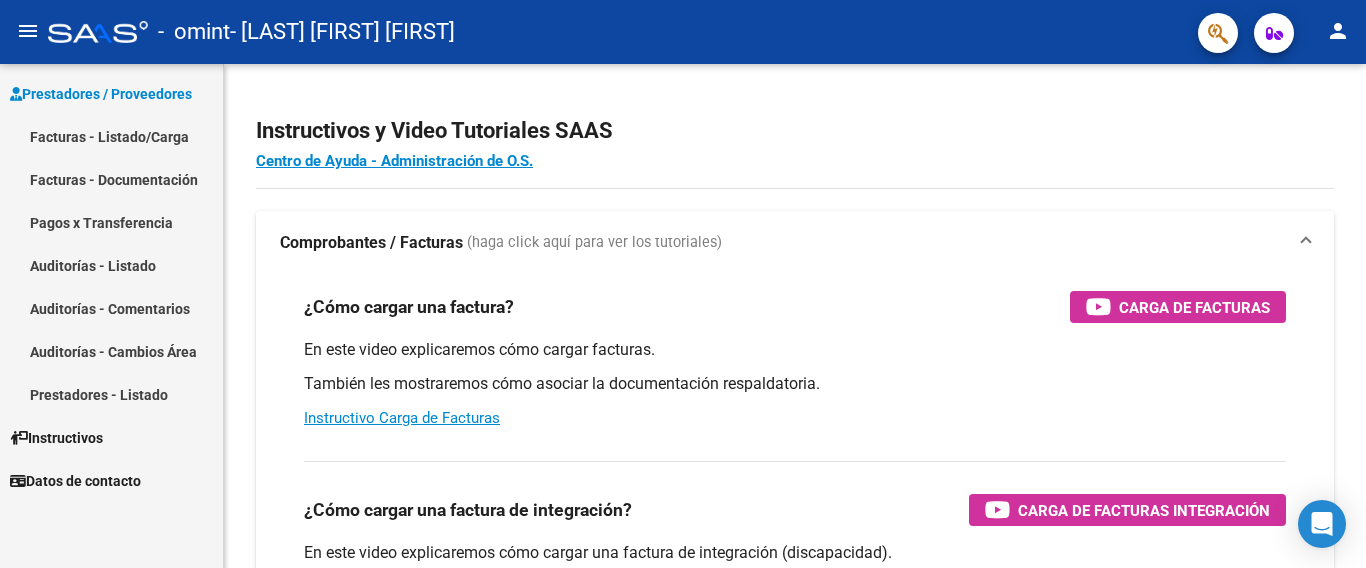 click on "Facturas - Listado/Carga" at bounding box center (111, 136) 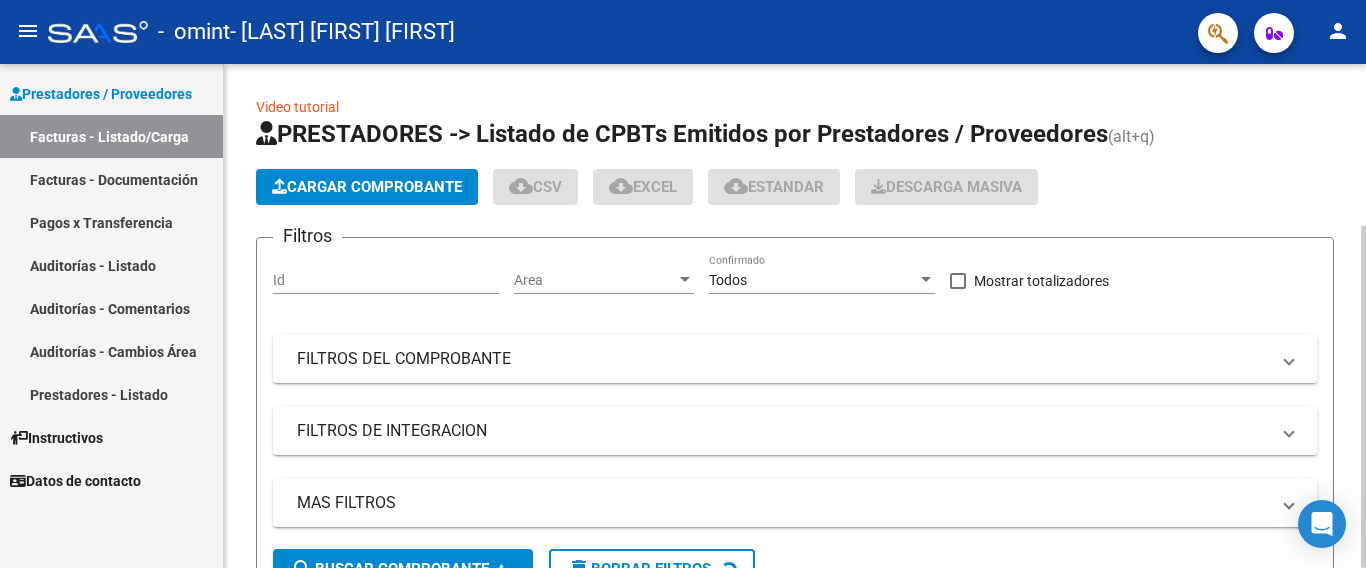 click on "Cargar Comprobante" 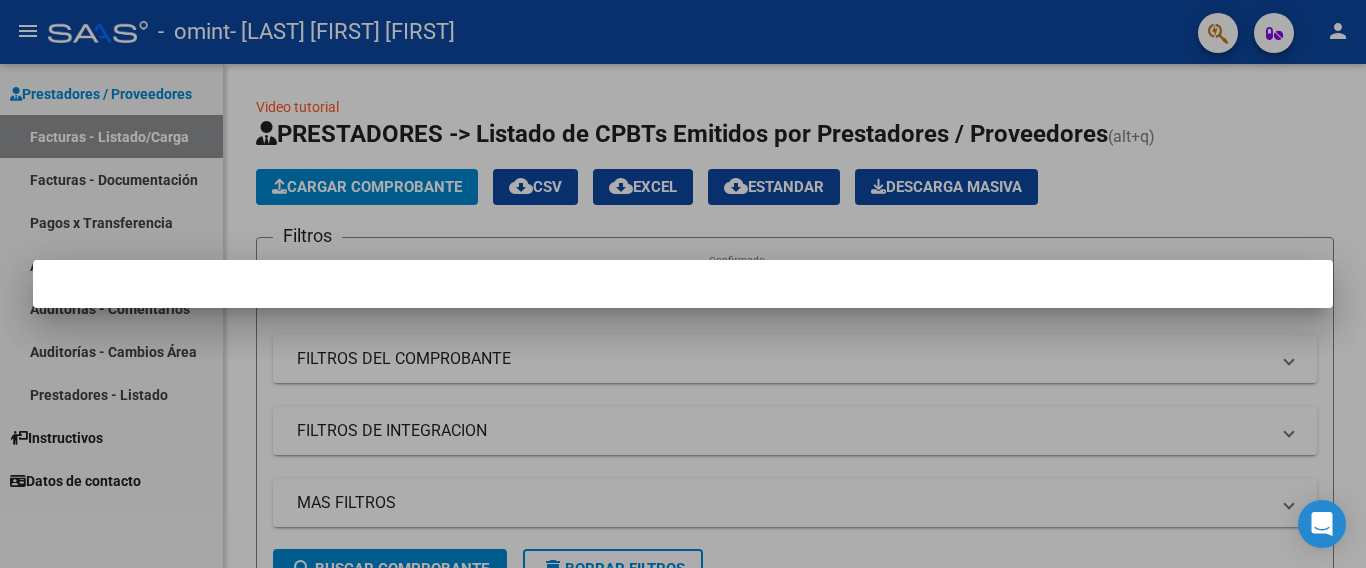 scroll, scrollTop: 238, scrollLeft: 0, axis: vertical 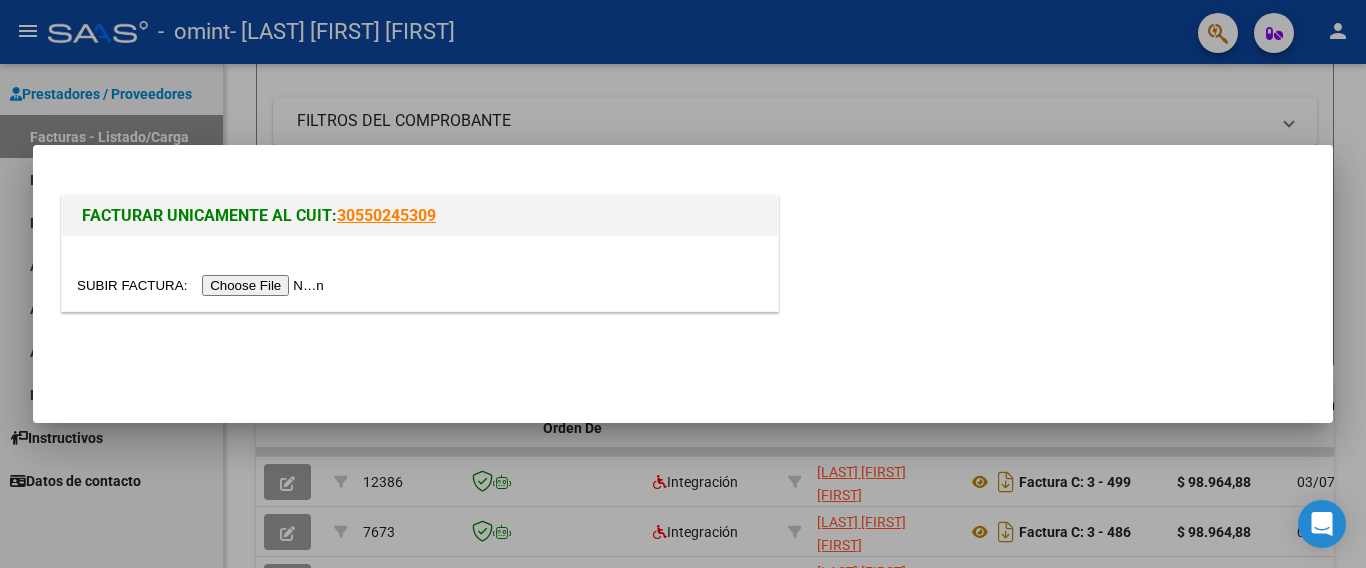 click at bounding box center [203, 285] 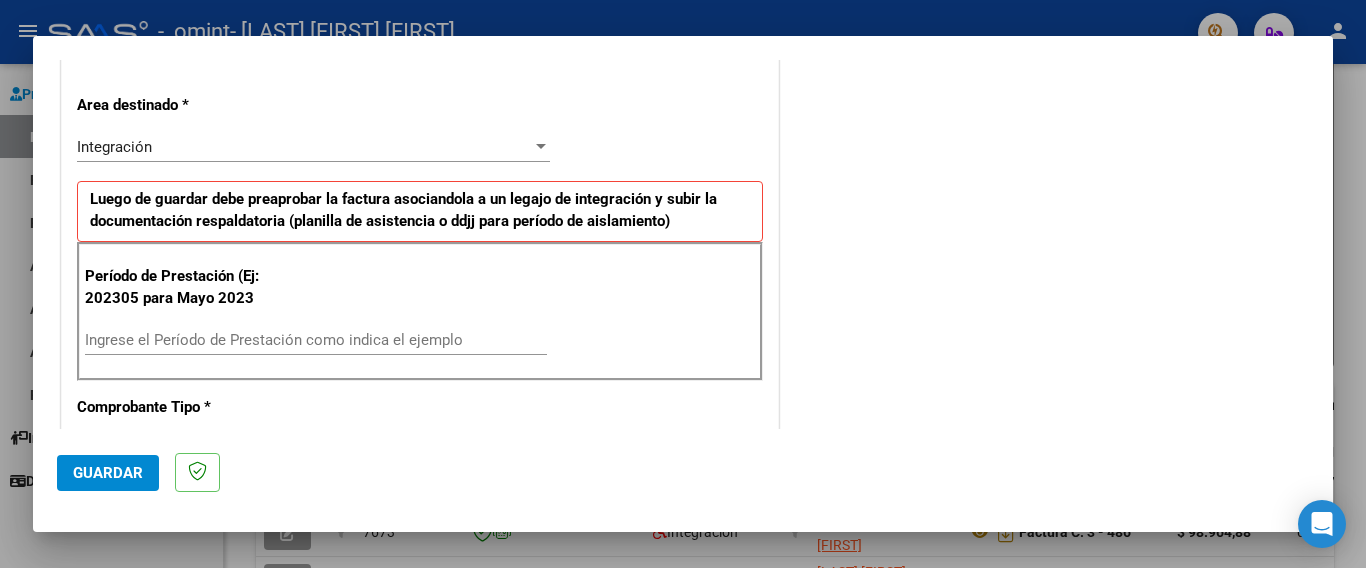 scroll, scrollTop: 500, scrollLeft: 0, axis: vertical 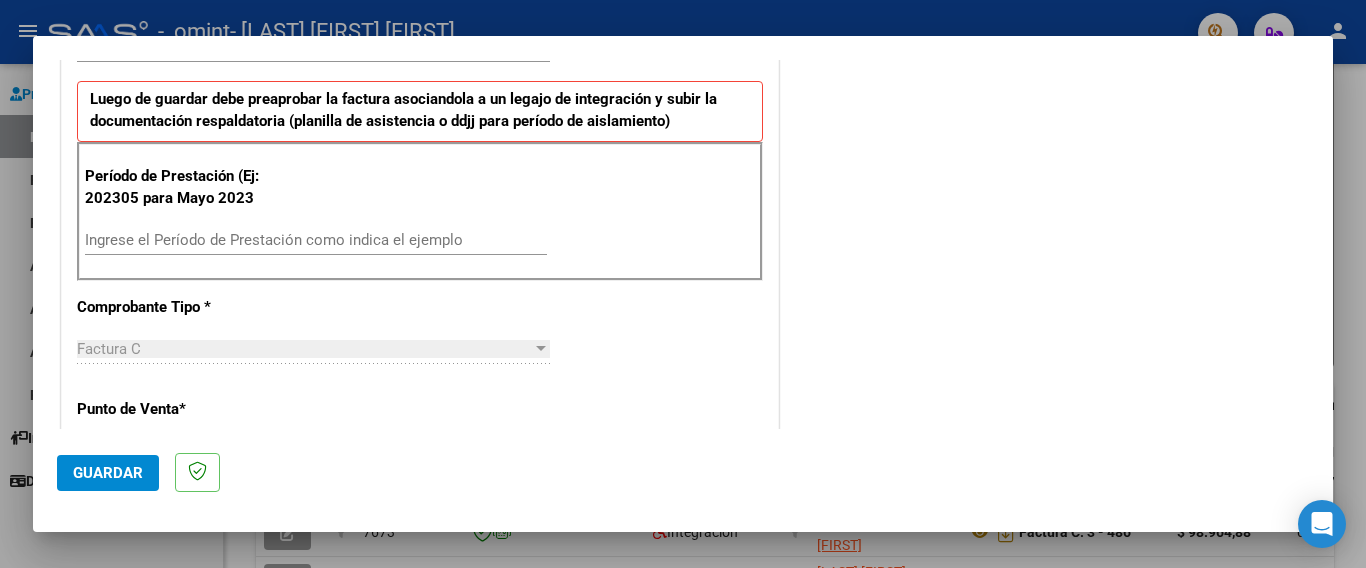 click on "Ingrese el Período de Prestación como indica el ejemplo" at bounding box center (316, 240) 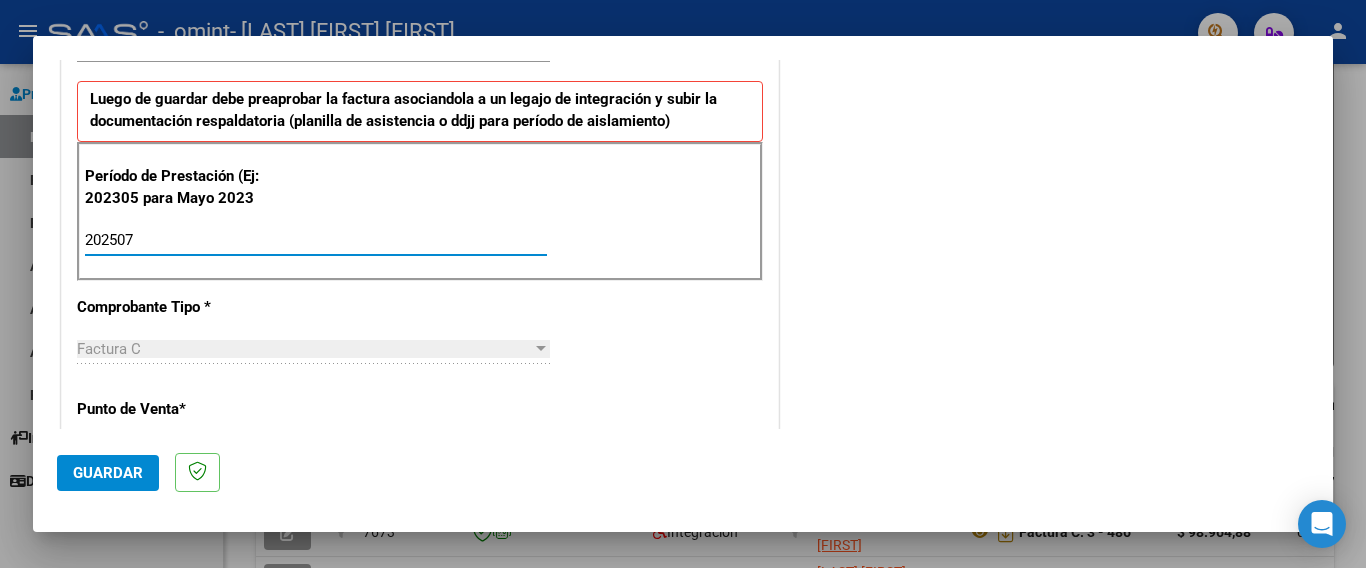 type on "202507" 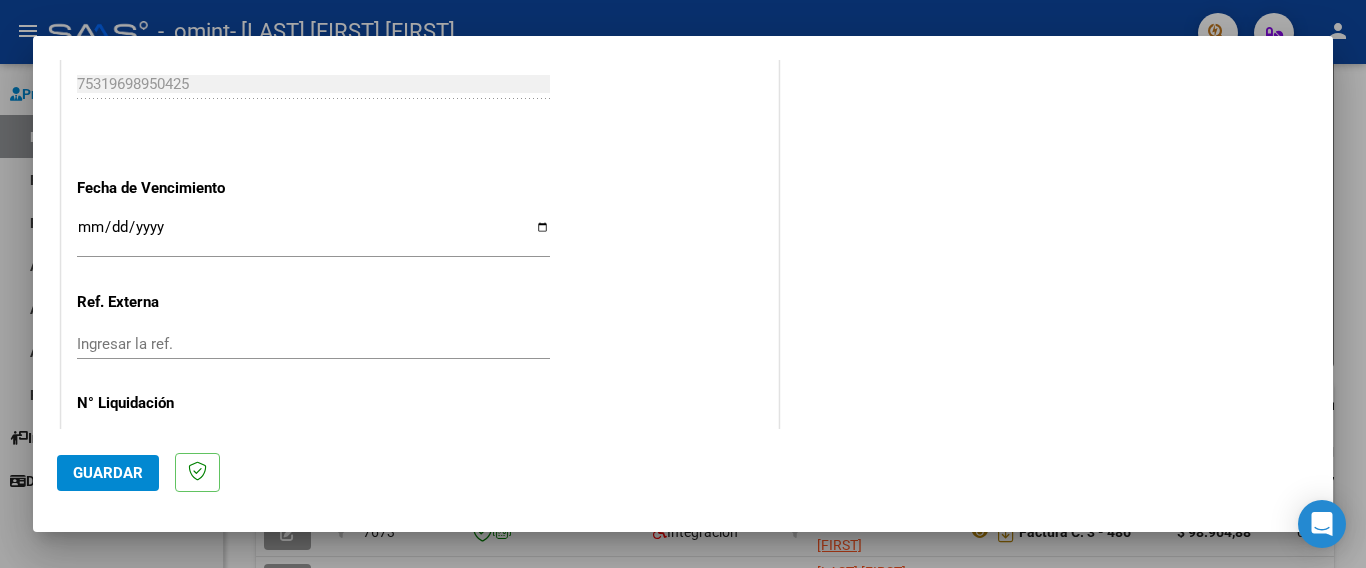 scroll, scrollTop: 1300, scrollLeft: 0, axis: vertical 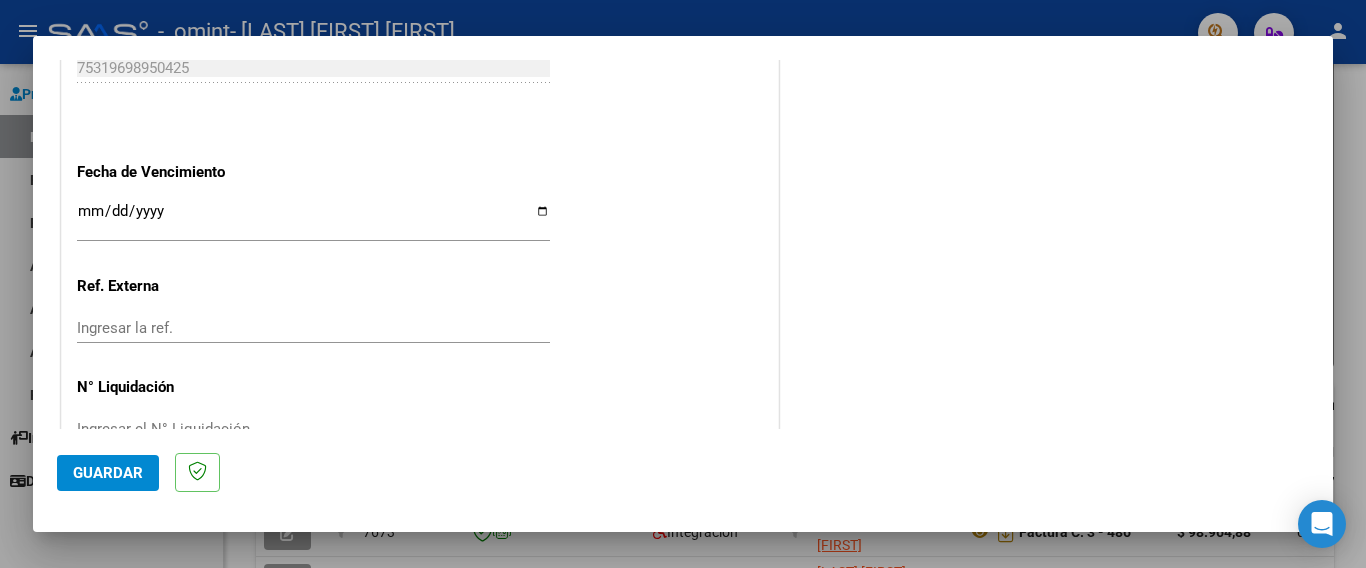 click on "Ingresar la fecha" at bounding box center (313, 219) 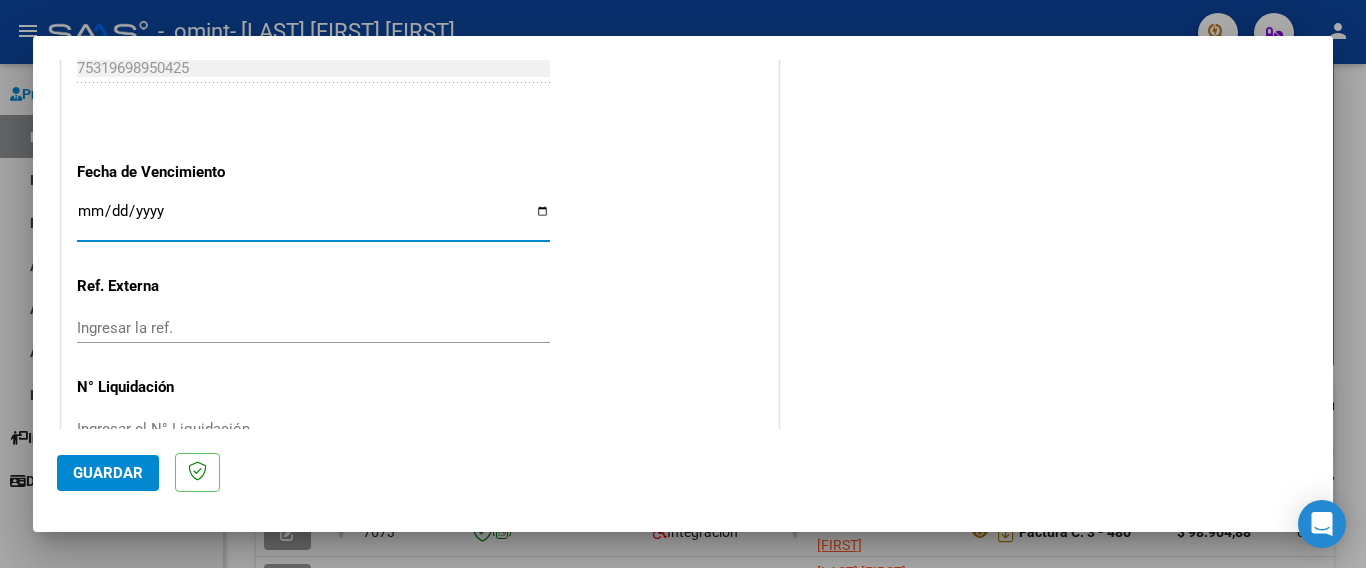 click on "Ingresar la fecha" at bounding box center (313, 219) 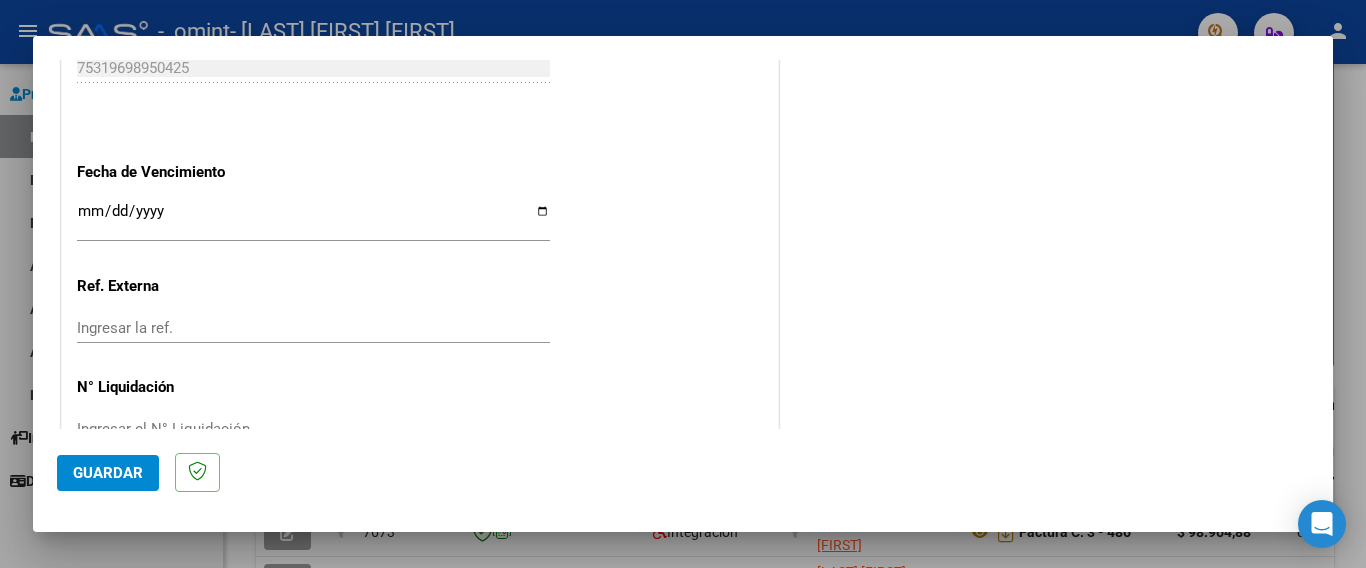 scroll, scrollTop: 1329, scrollLeft: 0, axis: vertical 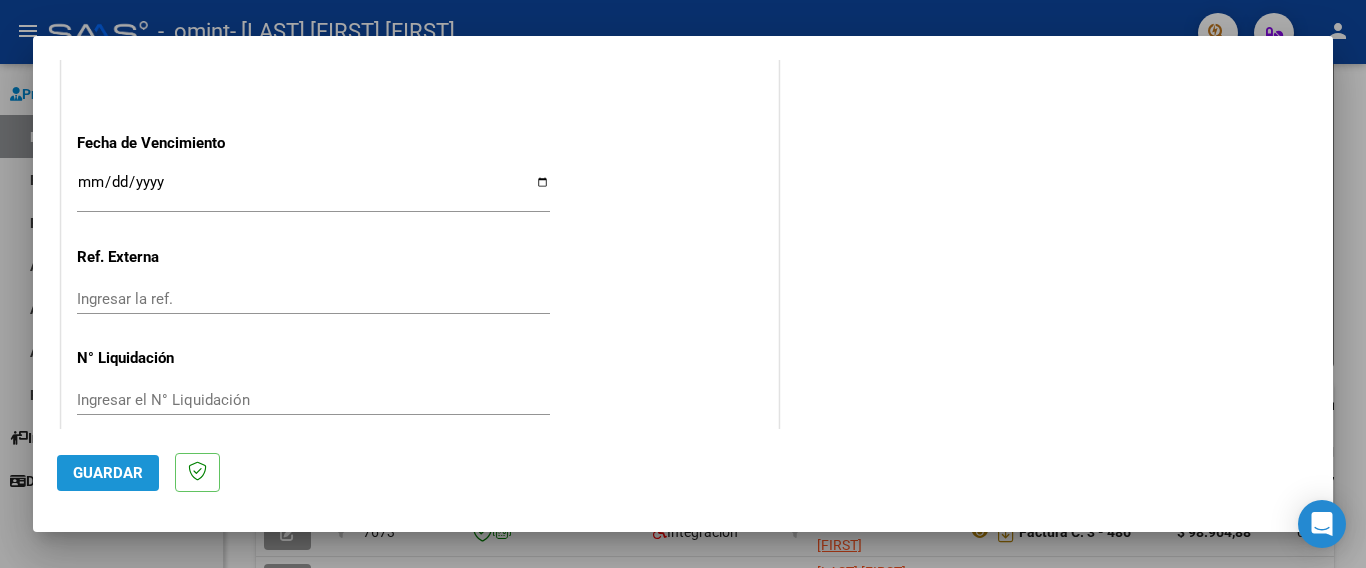 click on "Guardar" 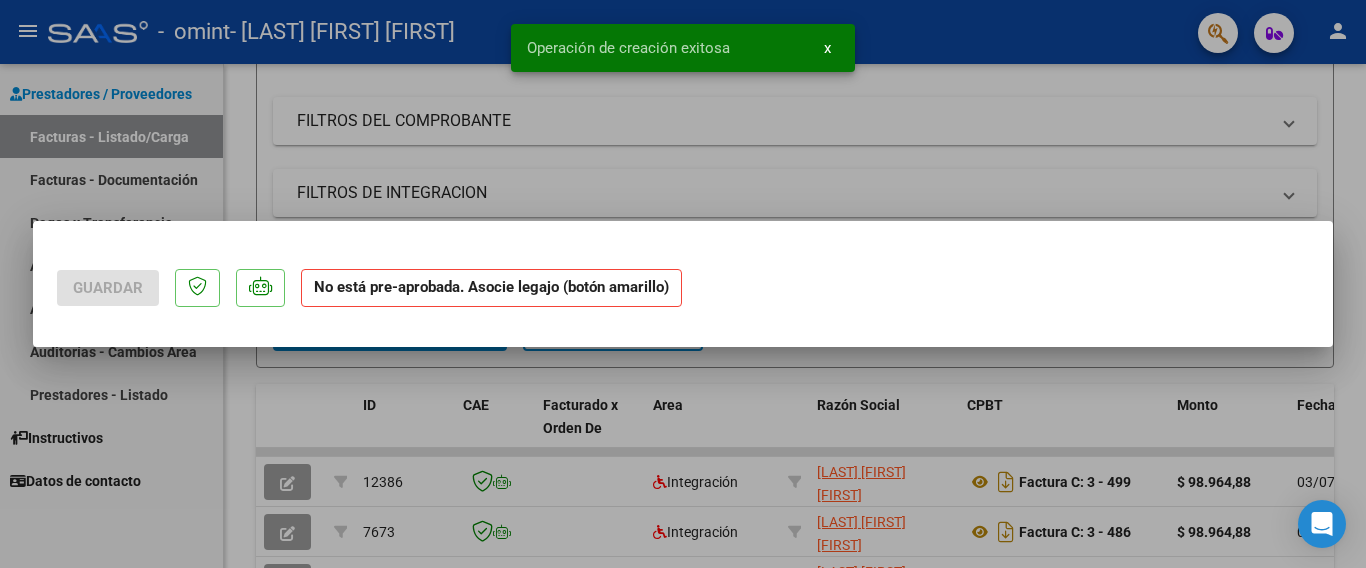 scroll, scrollTop: 0, scrollLeft: 0, axis: both 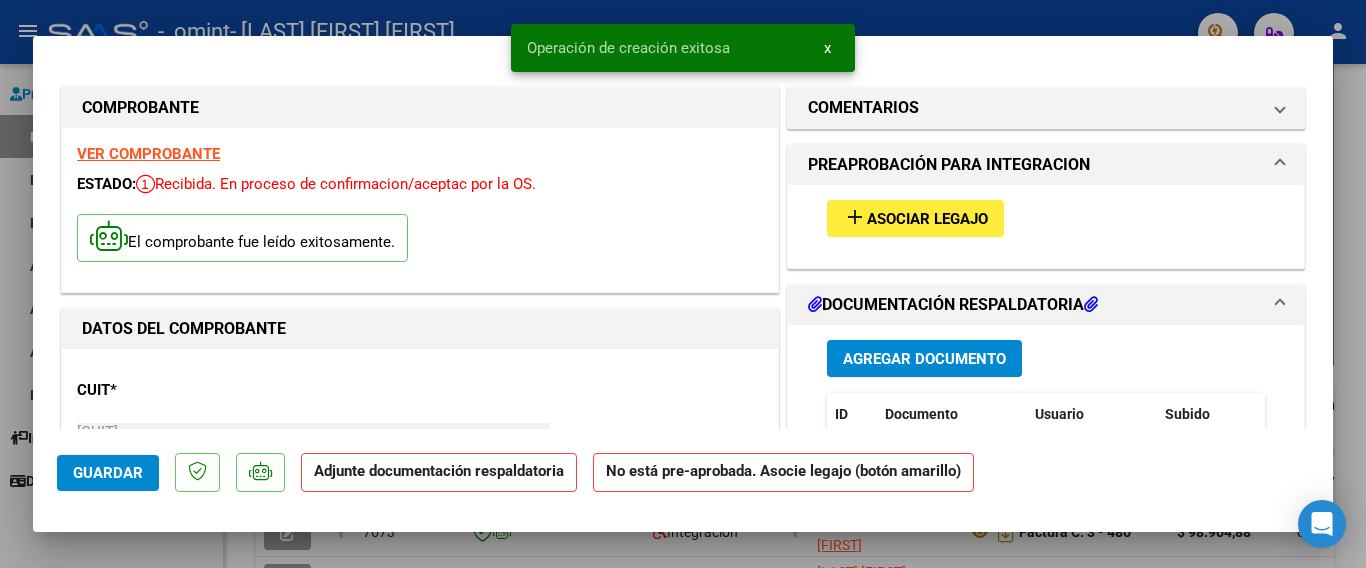 click on "Agregar Documento" at bounding box center (924, 359) 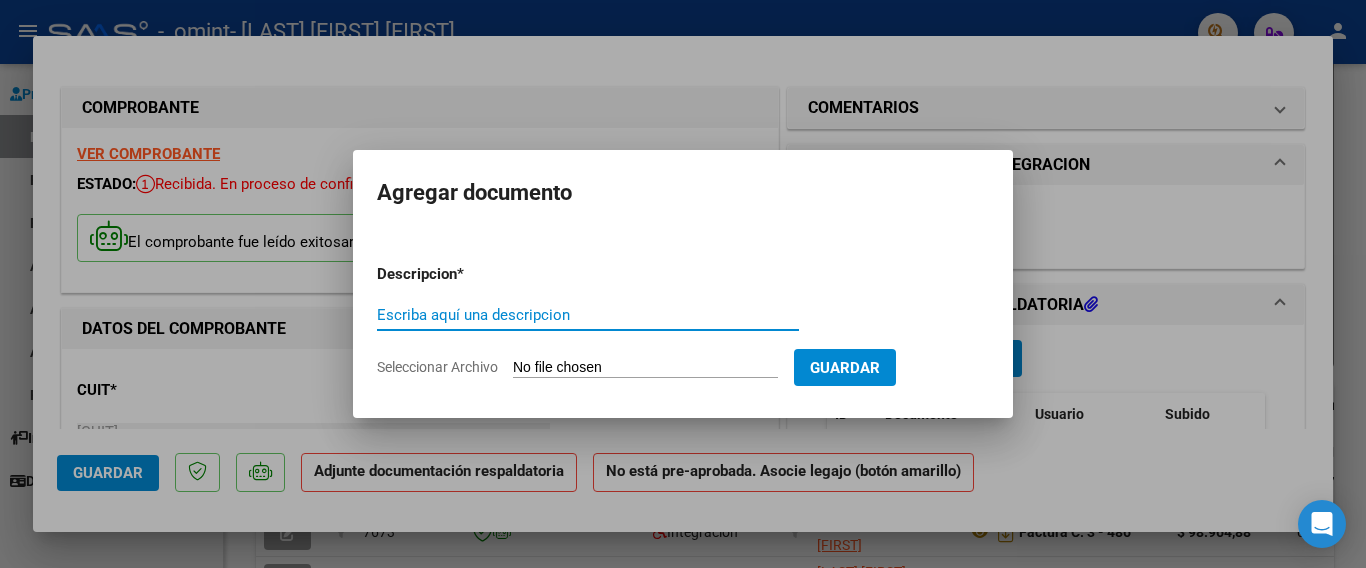 click on "Seleccionar Archivo" at bounding box center (645, 368) 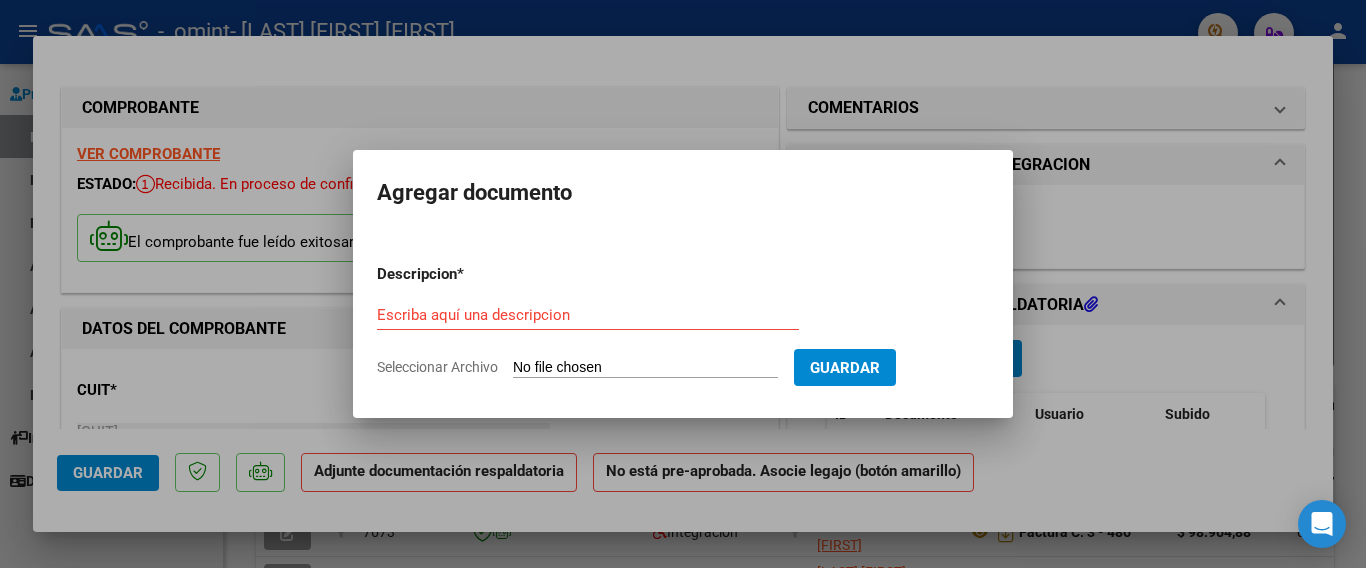 click on "Escriba aquí una descripcion" at bounding box center (588, 315) 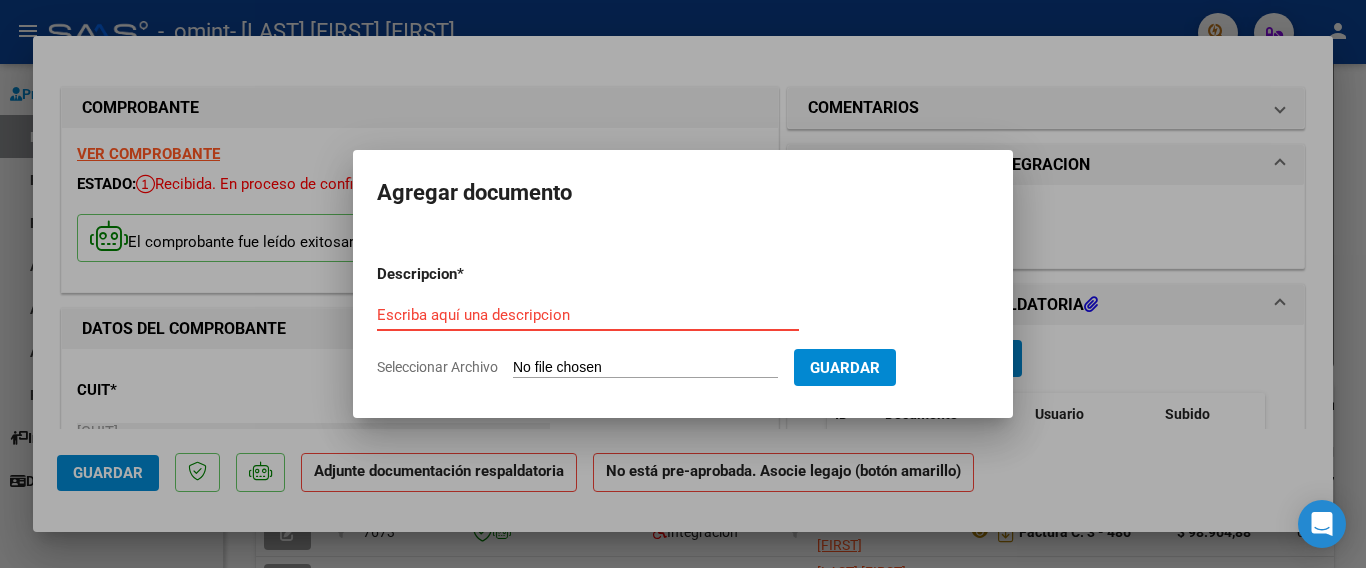 click on "Escriba aquí una descripcion" at bounding box center (588, 315) 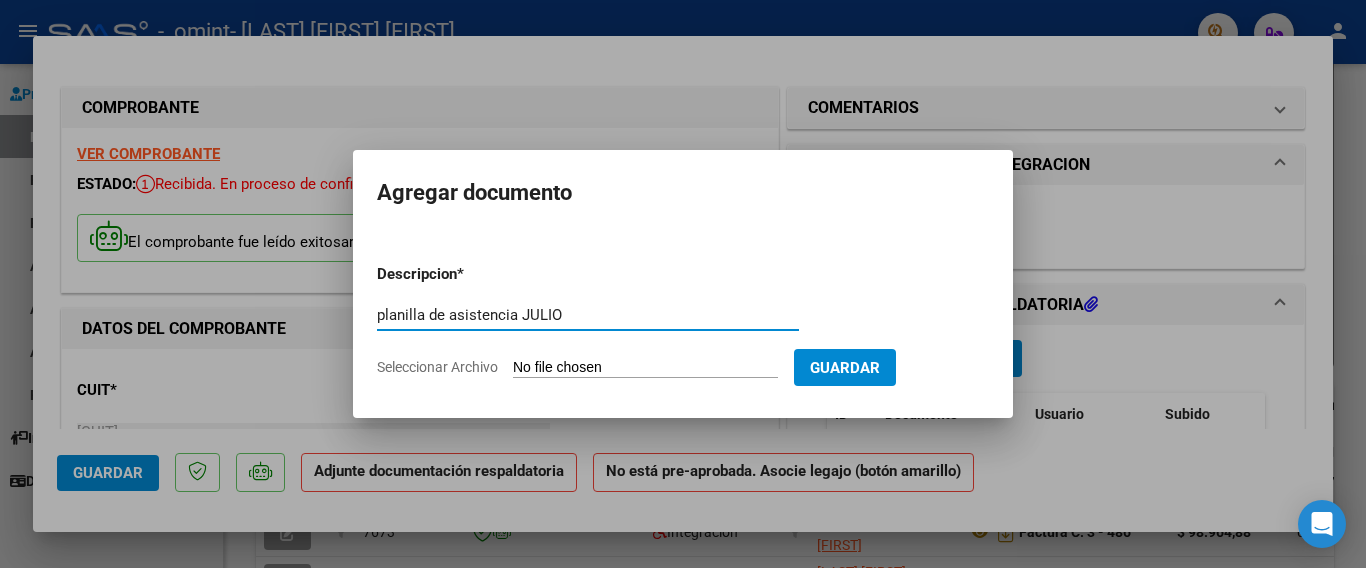 type on "planilla de asistencia JULIO" 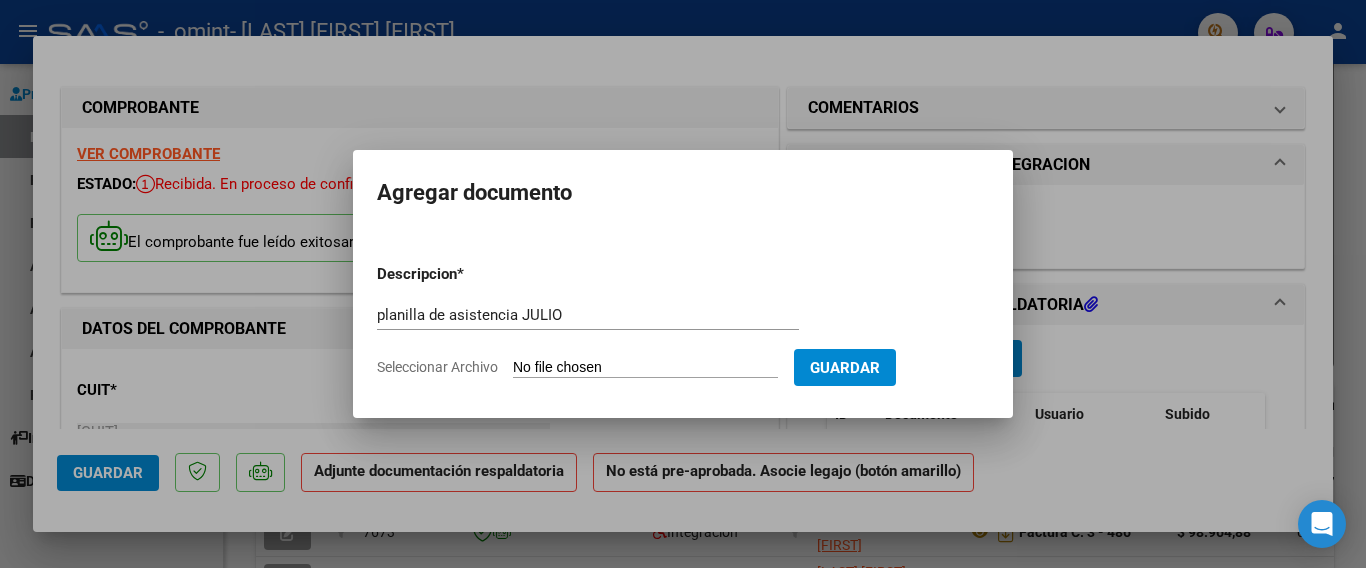 type on "C:\fakepath\CamScanner 2-8-25 08.56.pdf" 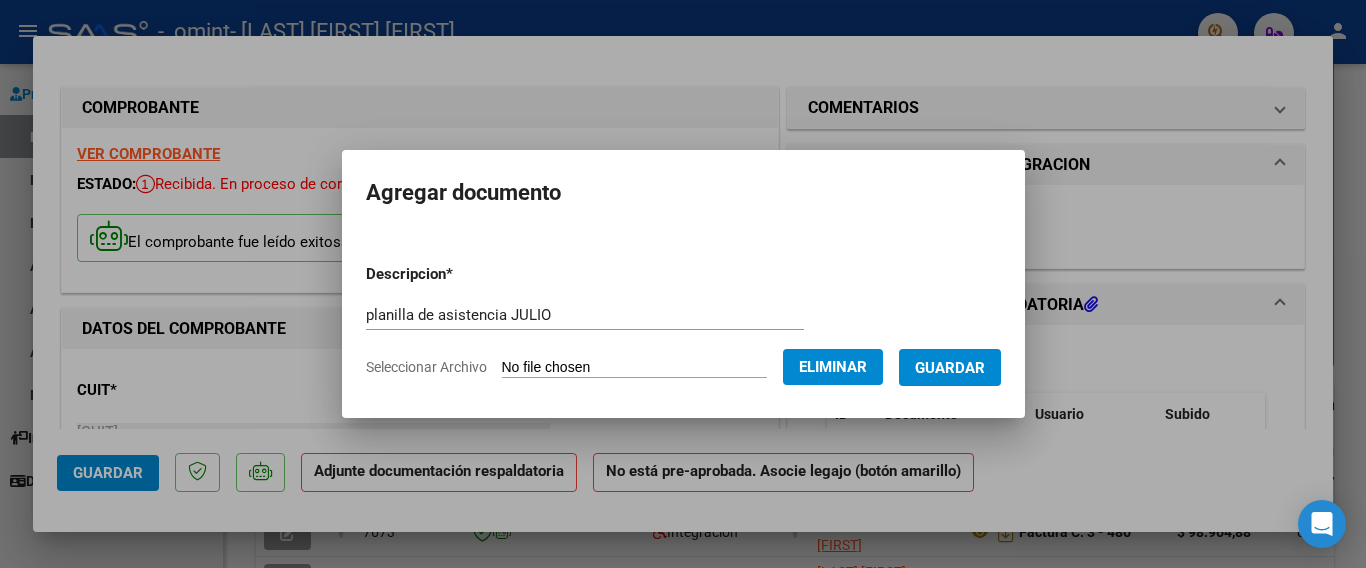 click on "Guardar" at bounding box center (950, 368) 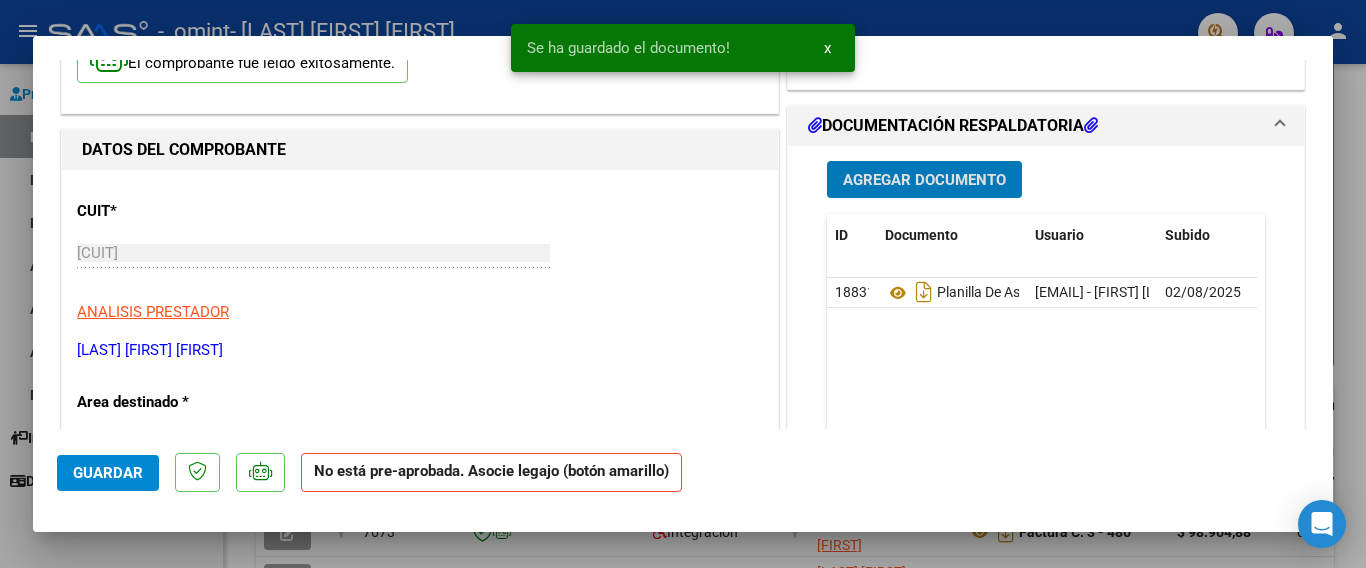 scroll, scrollTop: 300, scrollLeft: 0, axis: vertical 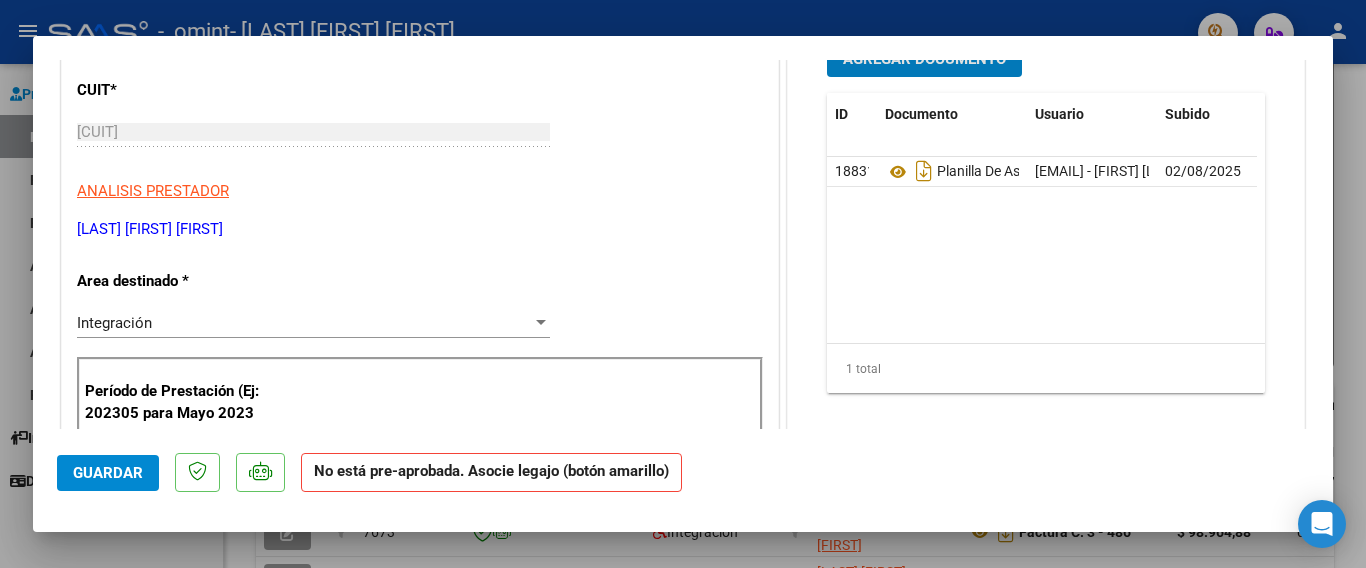 click on "Guardar" 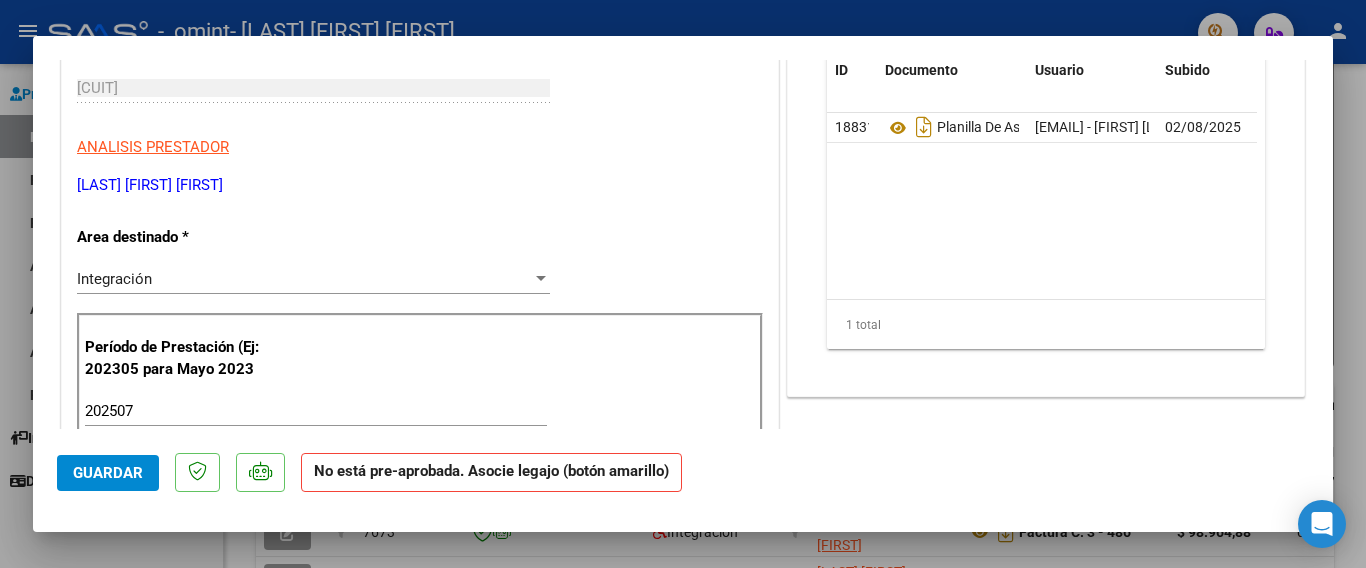 scroll, scrollTop: 0, scrollLeft: 0, axis: both 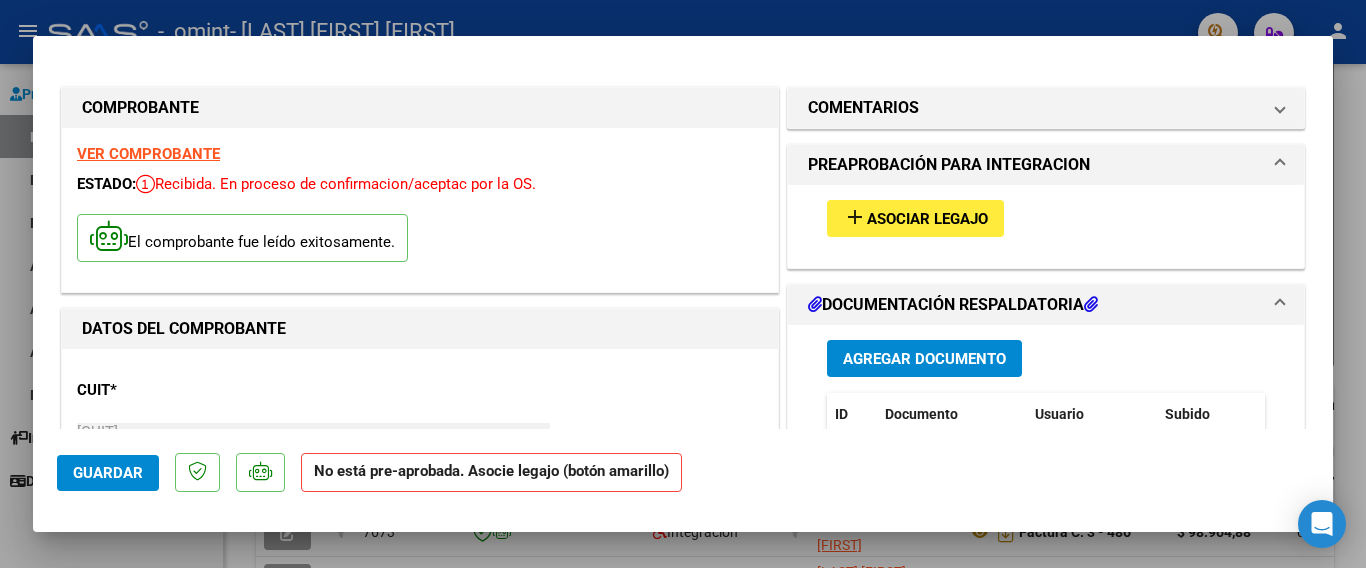 click at bounding box center [683, 284] 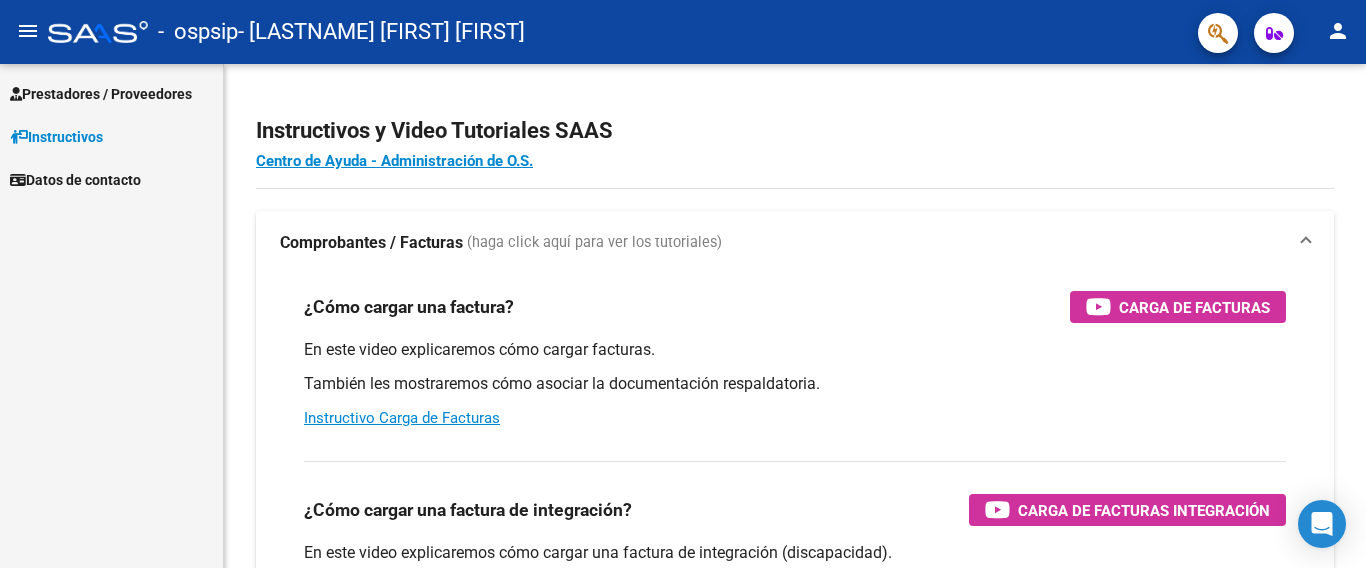 scroll, scrollTop: 0, scrollLeft: 0, axis: both 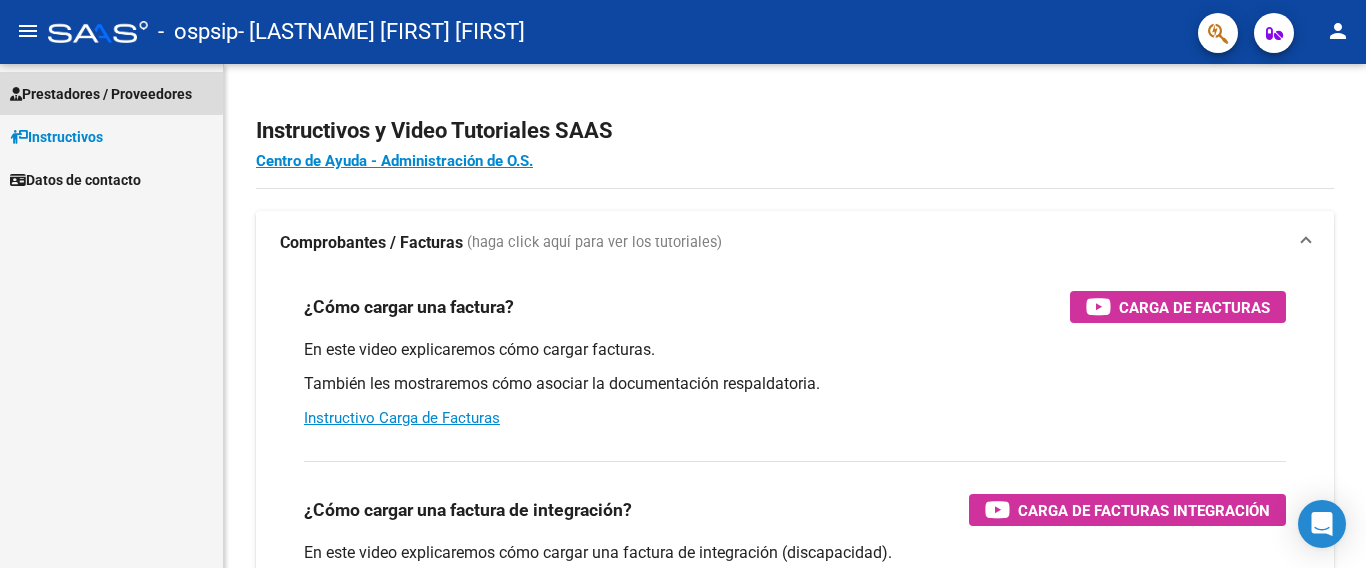 click on "Prestadores / Proveedores" at bounding box center [101, 94] 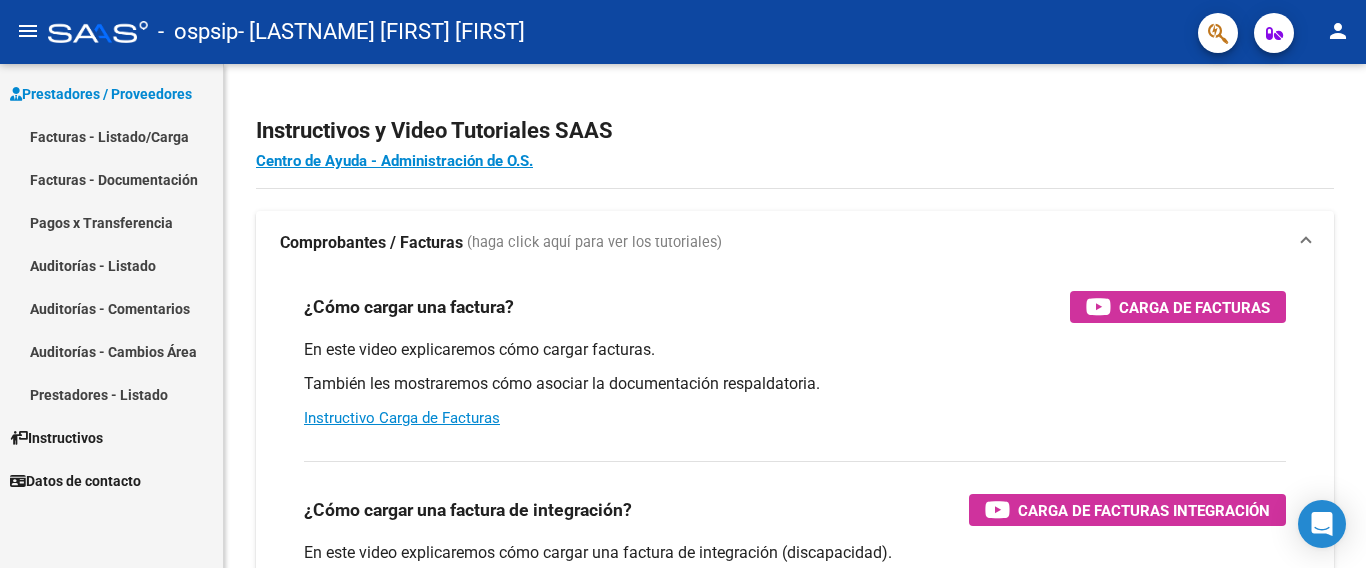 click on "Facturas - Listado/Carga" at bounding box center (111, 136) 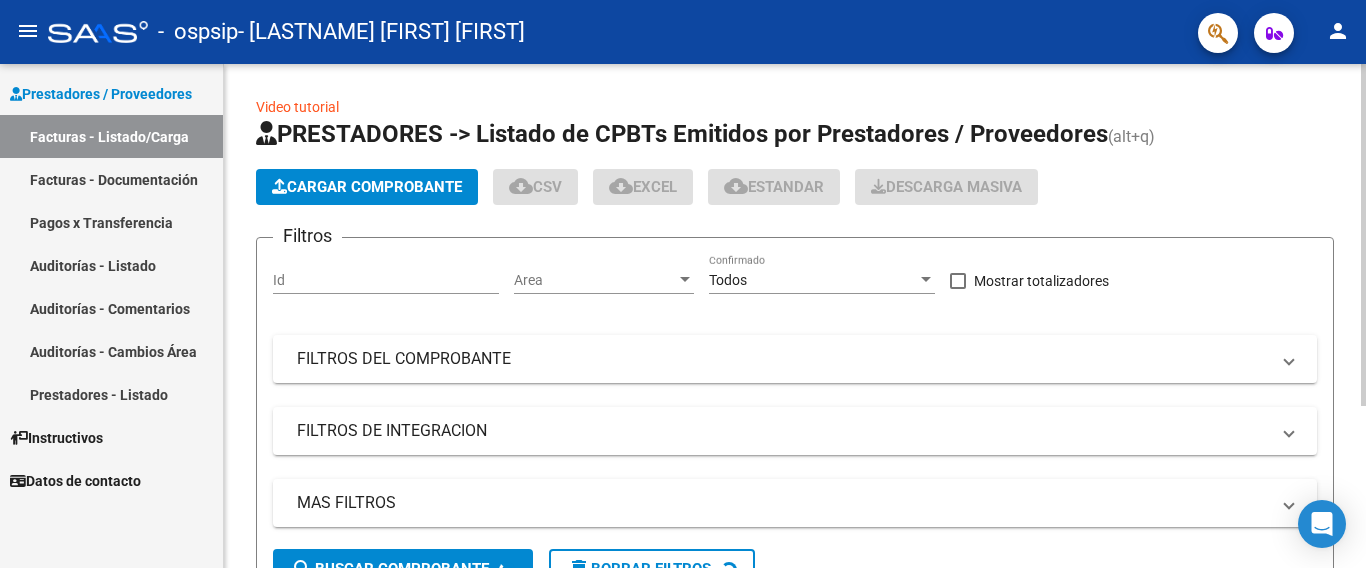click on "Cargar Comprobante" 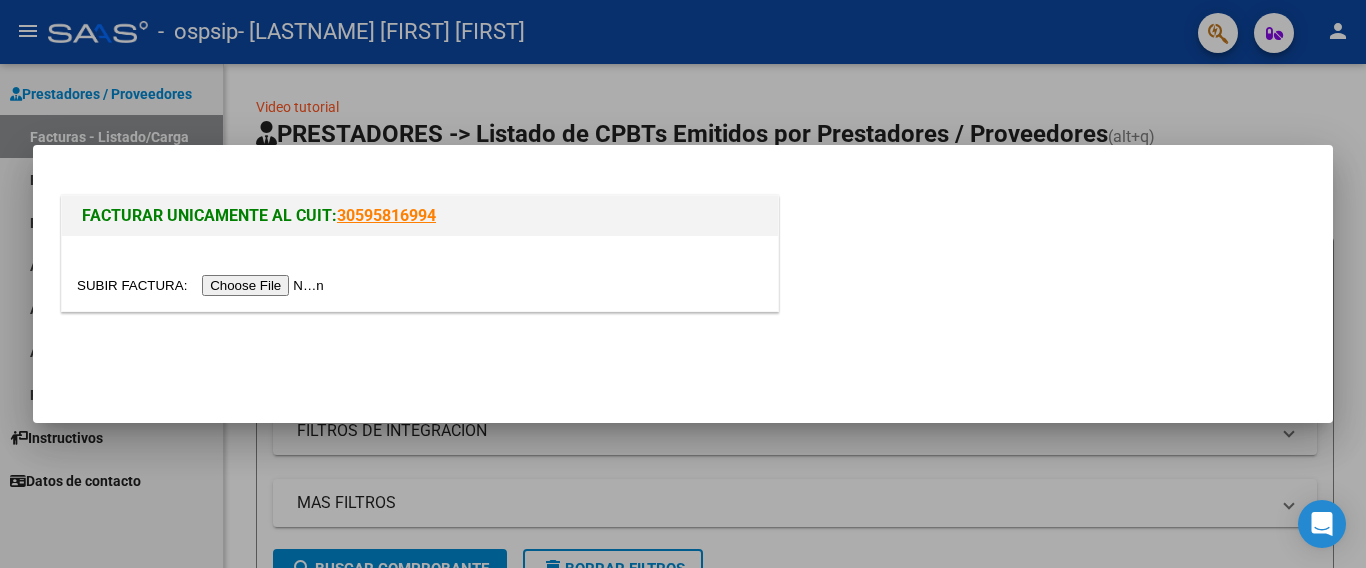 click at bounding box center [203, 285] 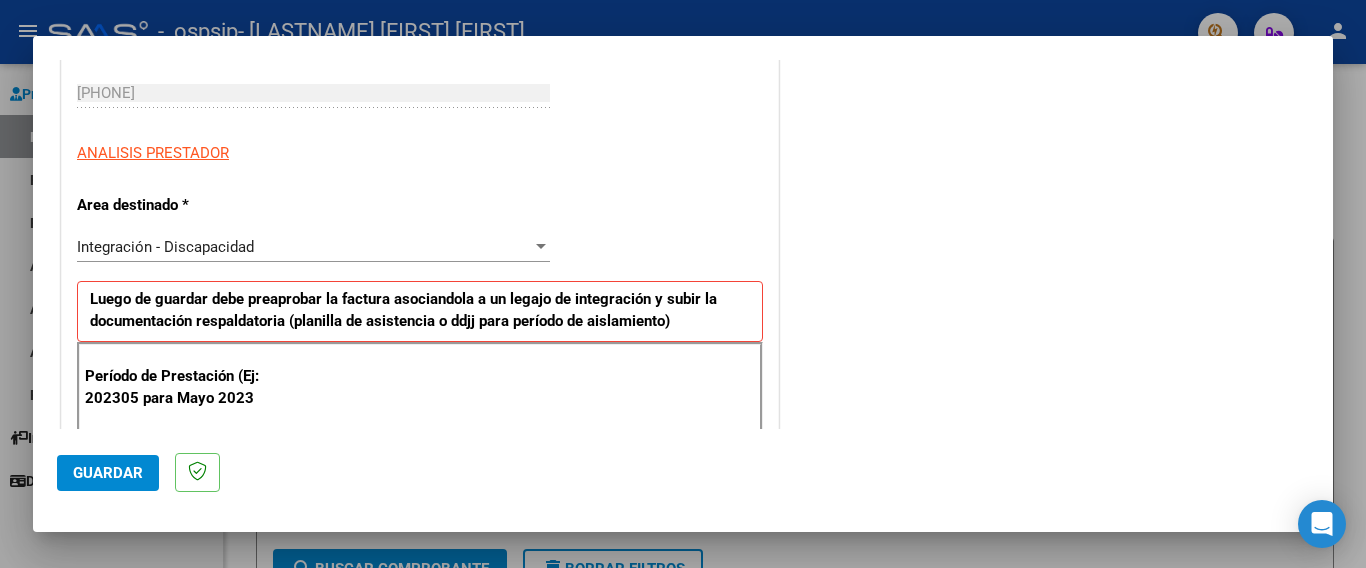 scroll, scrollTop: 400, scrollLeft: 0, axis: vertical 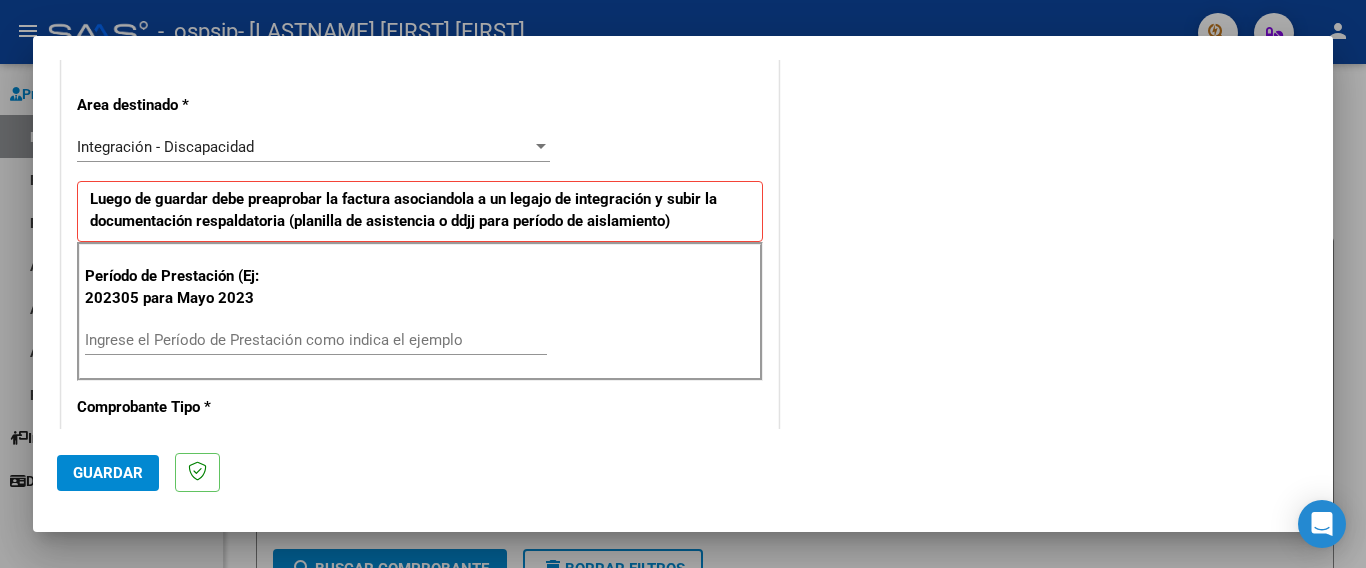 click on "Ingrese el Período de Prestación como indica el ejemplo" at bounding box center [316, 340] 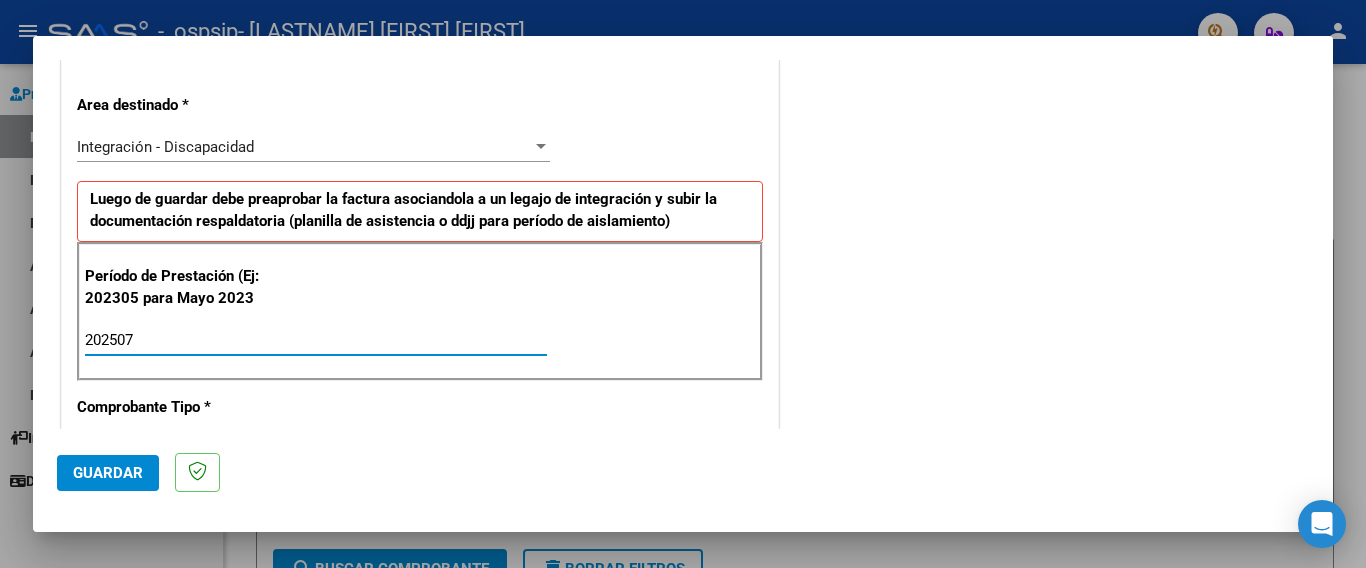 type on "202507" 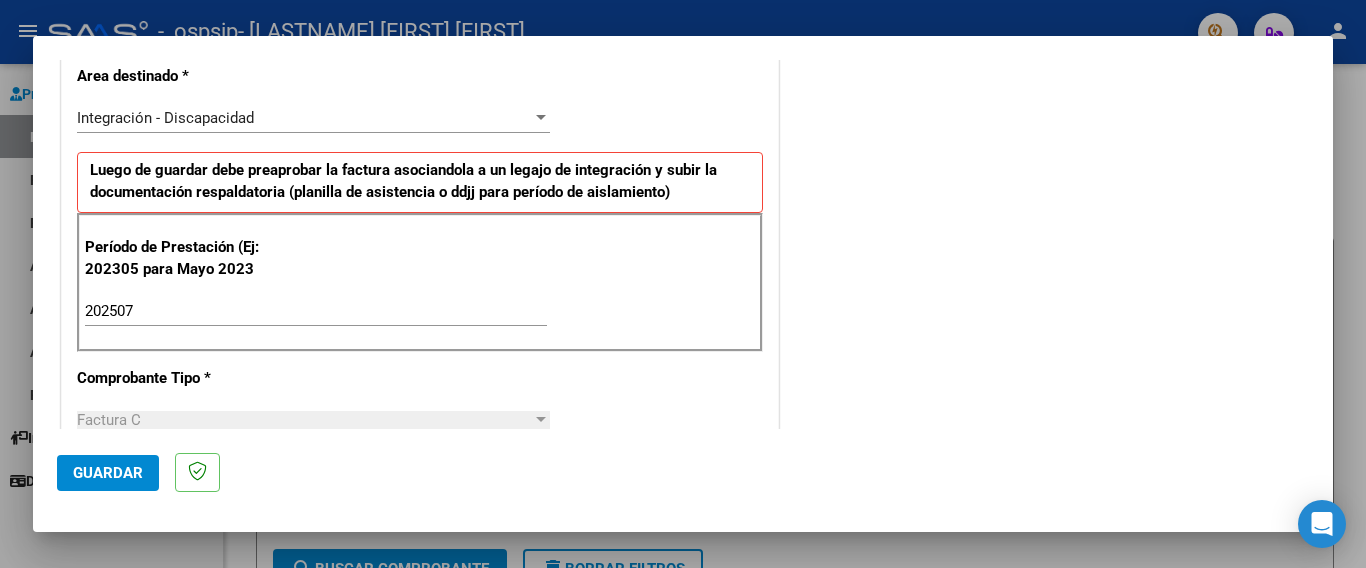 scroll, scrollTop: 29, scrollLeft: 0, axis: vertical 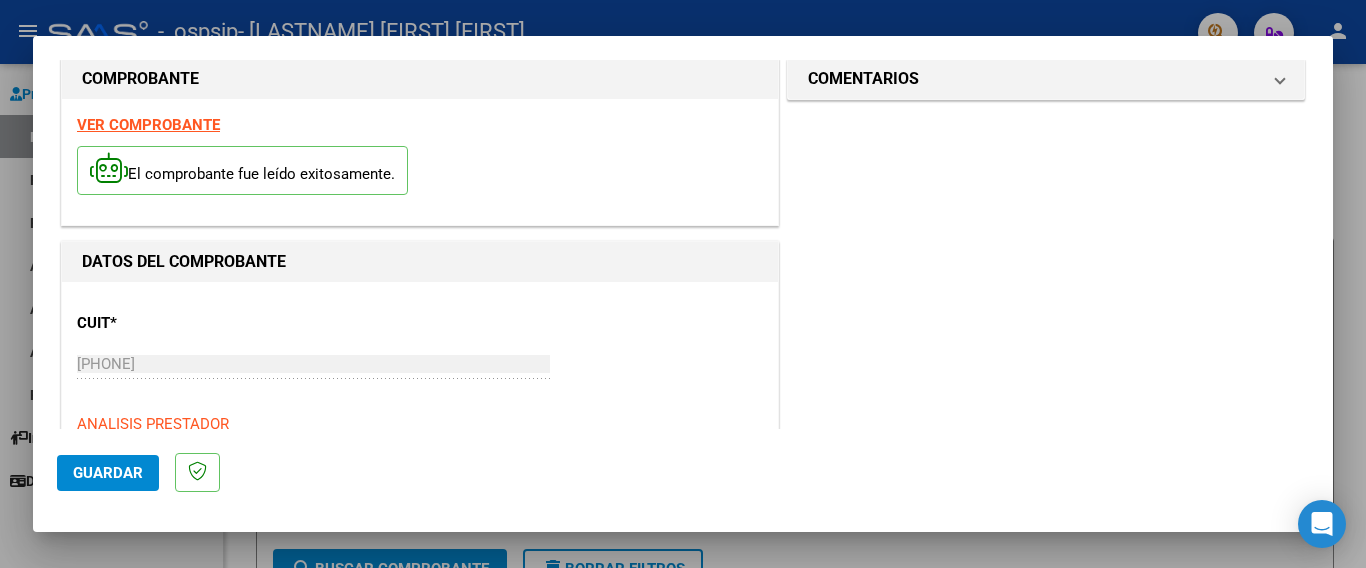 click on "Guardar" 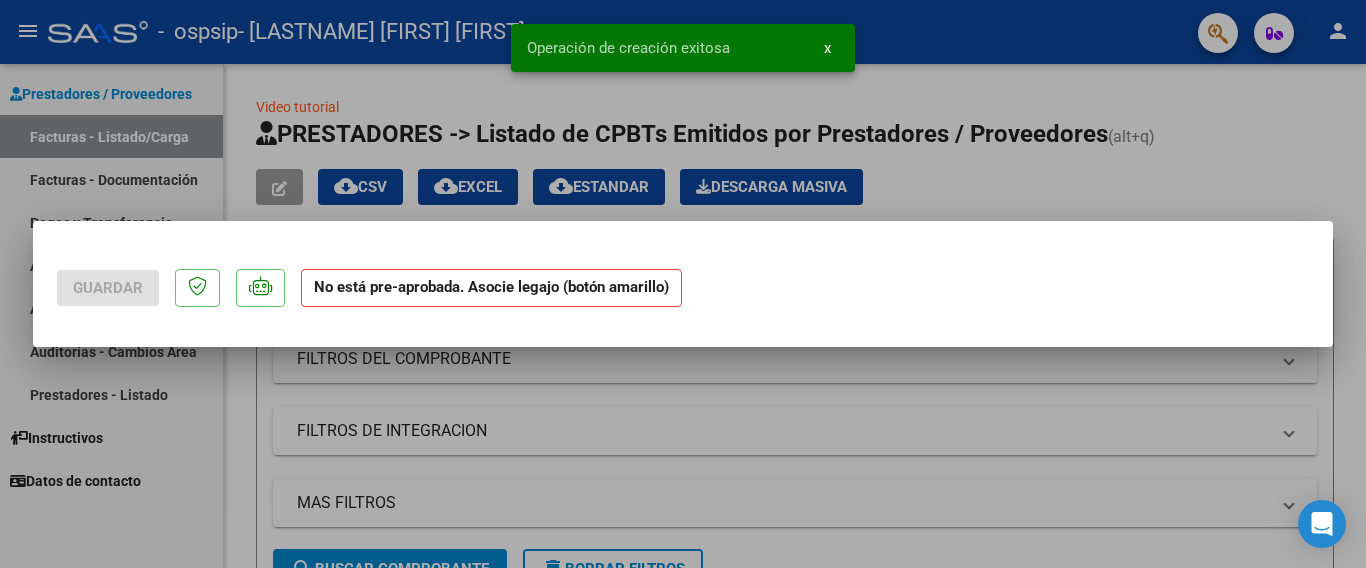 scroll, scrollTop: 0, scrollLeft: 0, axis: both 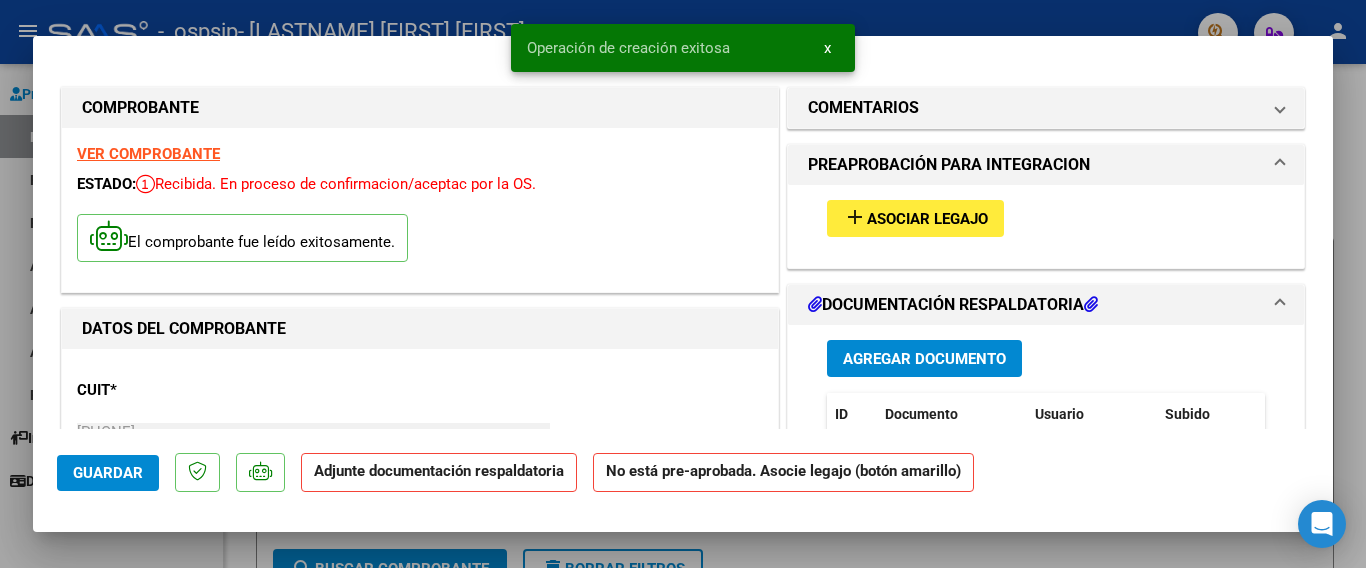 click on "Agregar Documento" at bounding box center (924, 359) 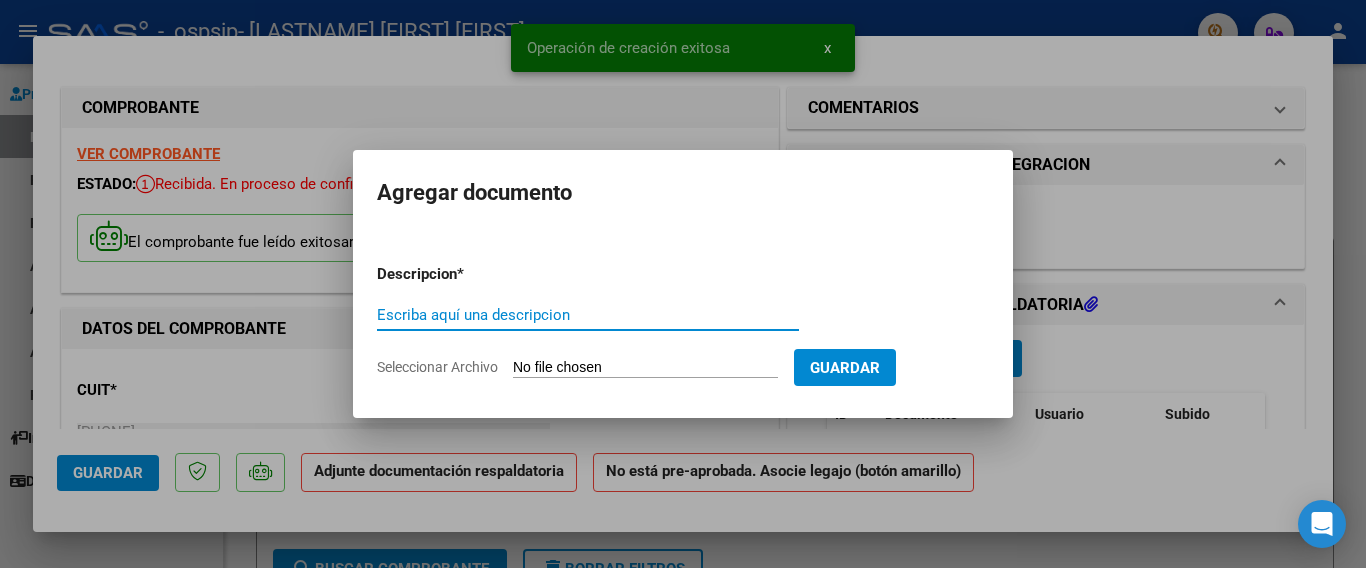 click on "Escriba aquí una descripcion" at bounding box center (588, 315) 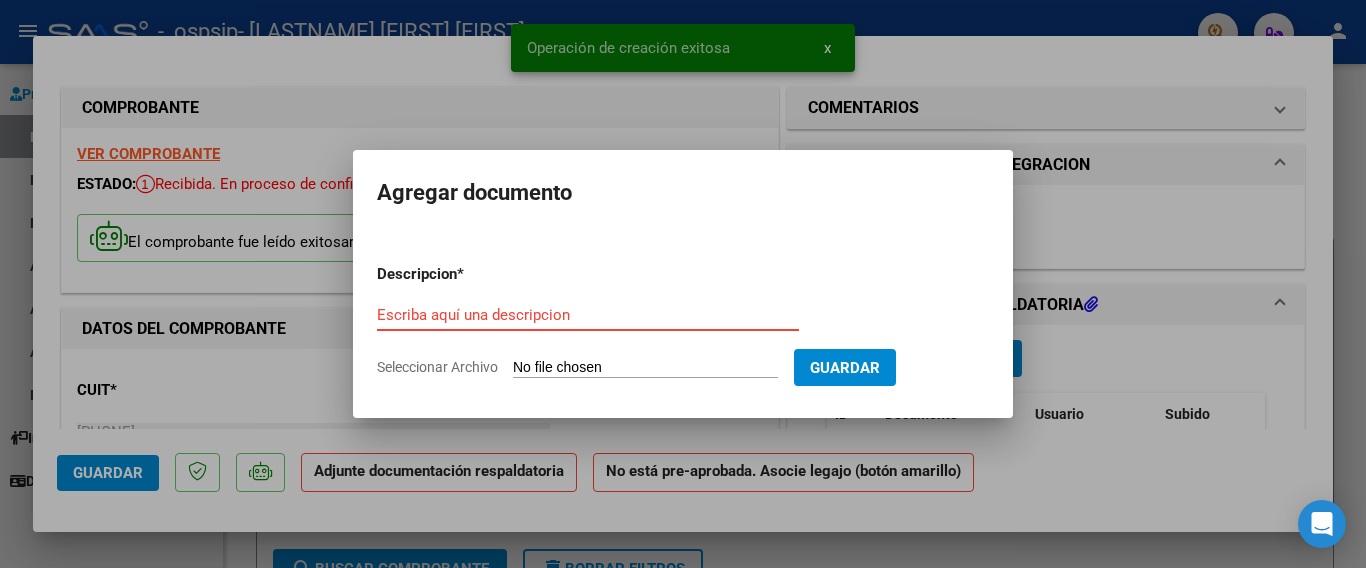 click on "Escriba aquí una descripcion" at bounding box center [588, 315] 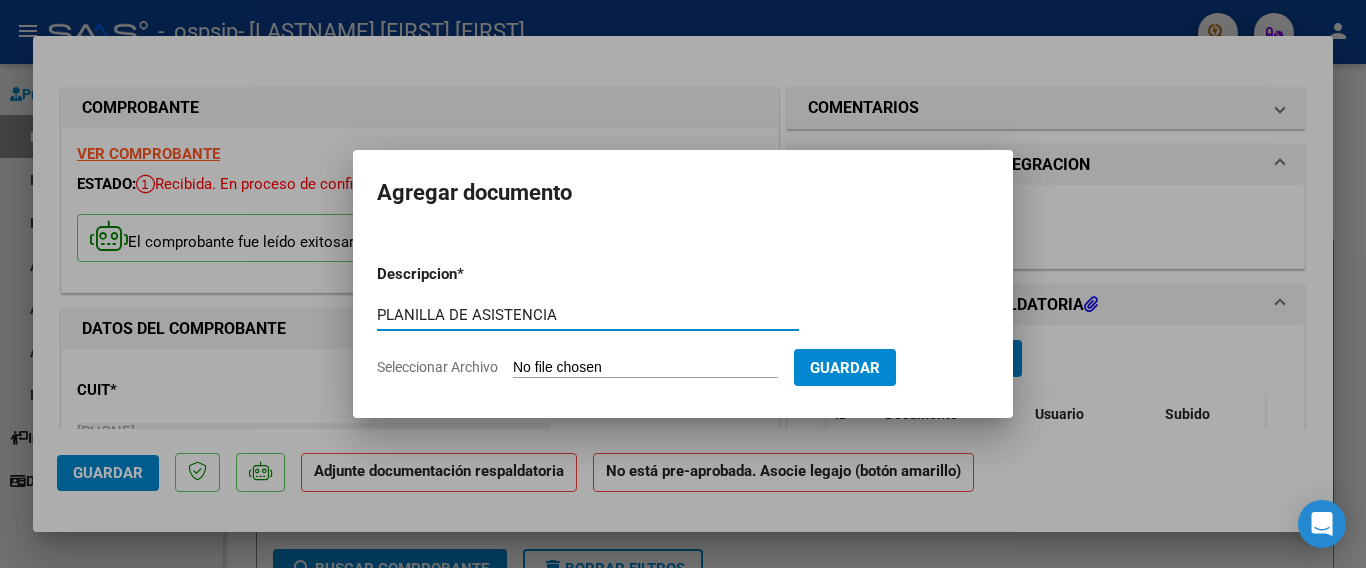 type on "PLANILLA DE ASISTENCIA" 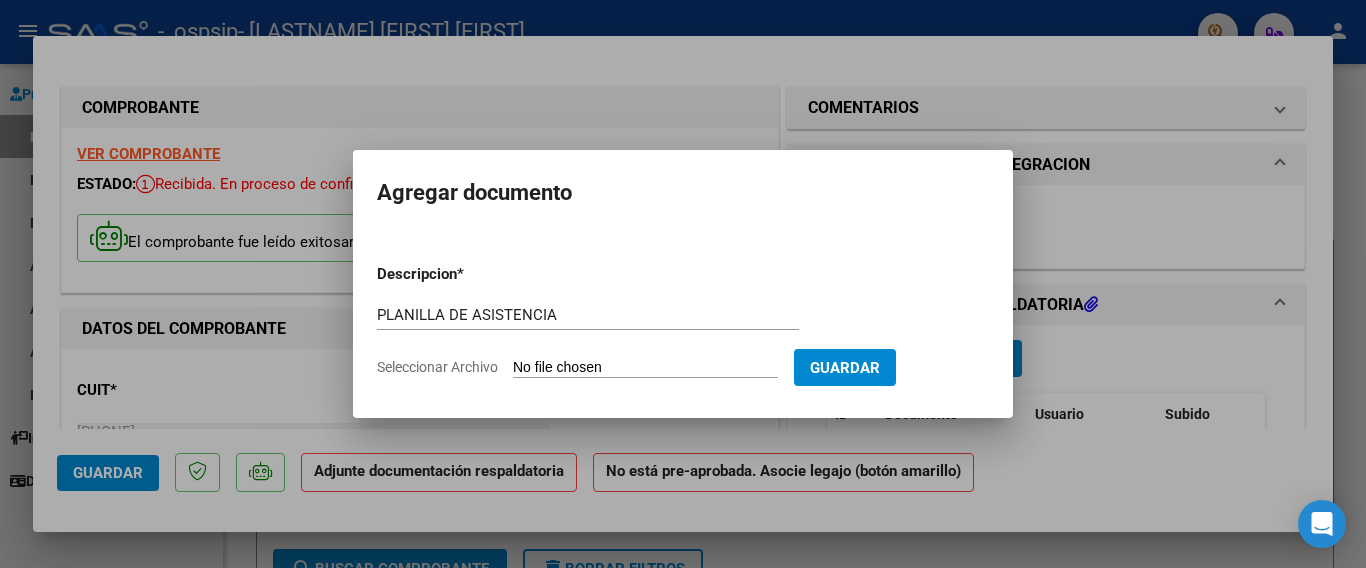 click on "Seleccionar Archivo" at bounding box center [645, 368] 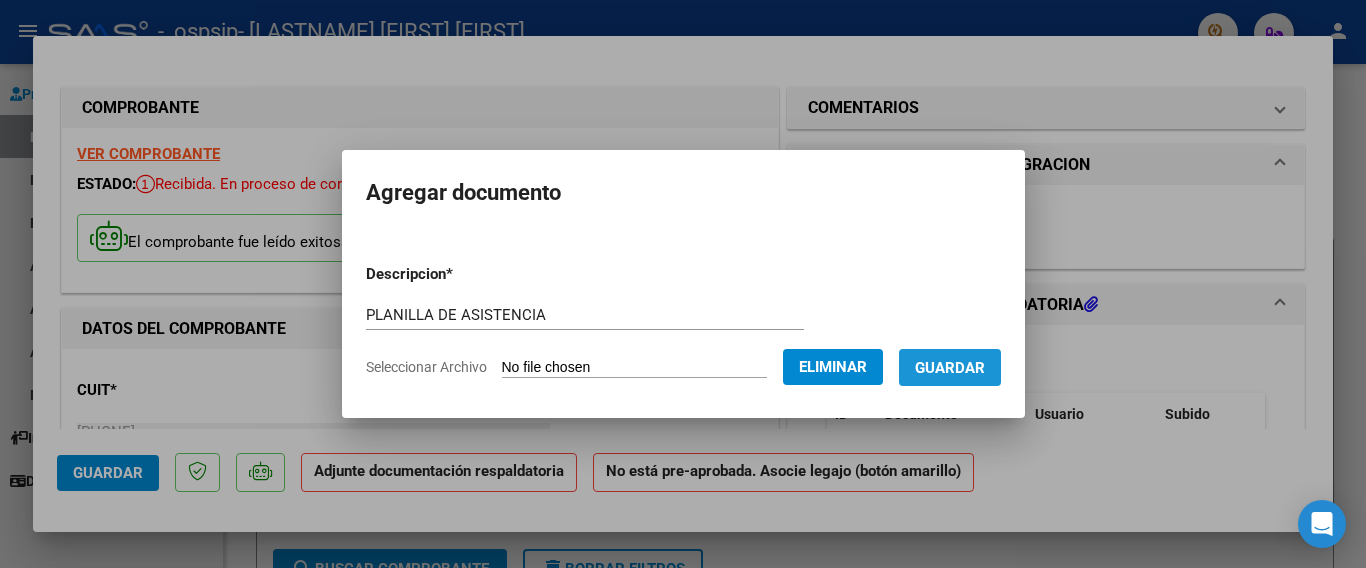 click on "Guardar" at bounding box center (950, 368) 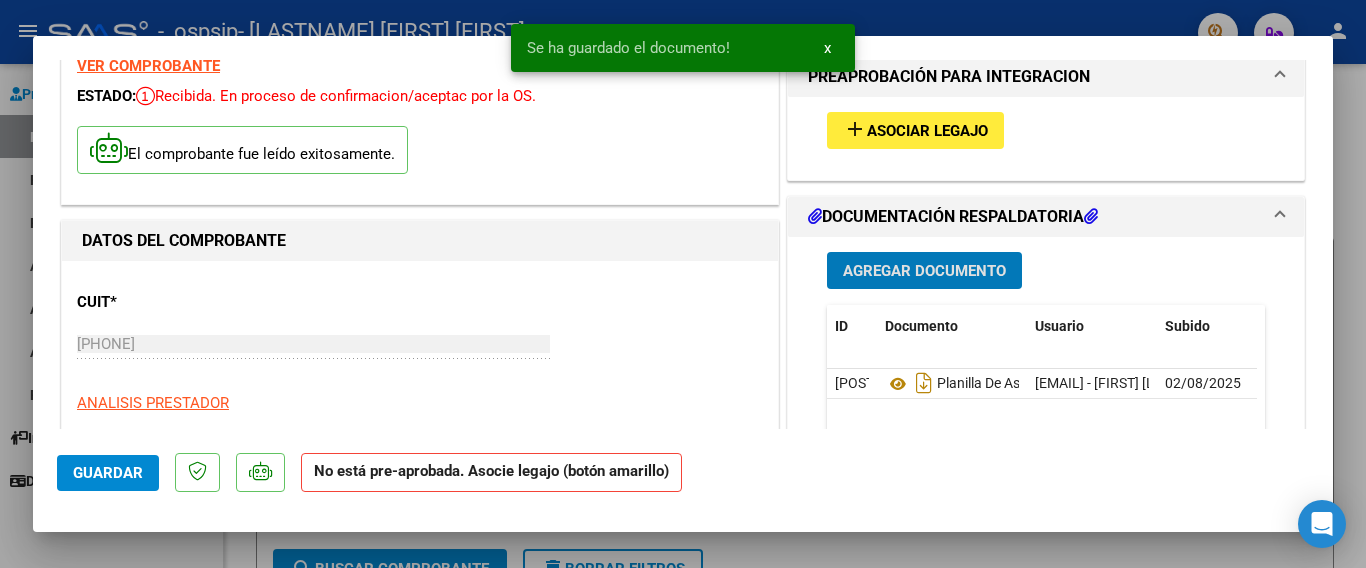 scroll, scrollTop: 100, scrollLeft: 0, axis: vertical 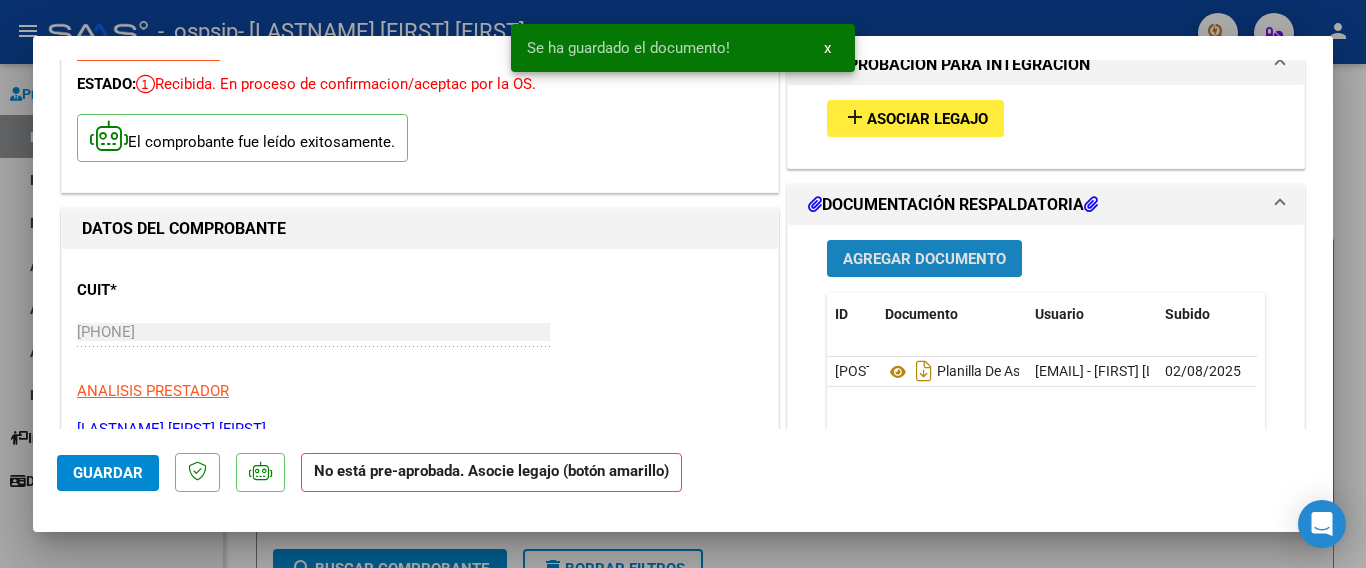 click on "Agregar Documento" at bounding box center [924, 259] 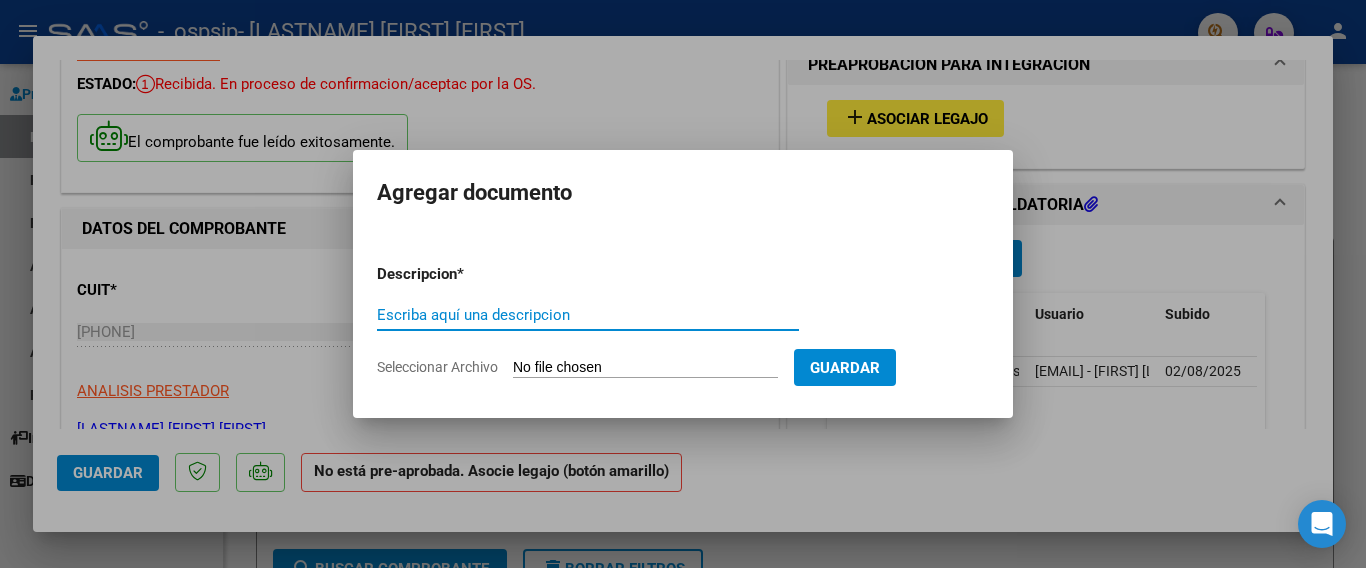 click on "Seleccionar Archivo" at bounding box center [645, 368] 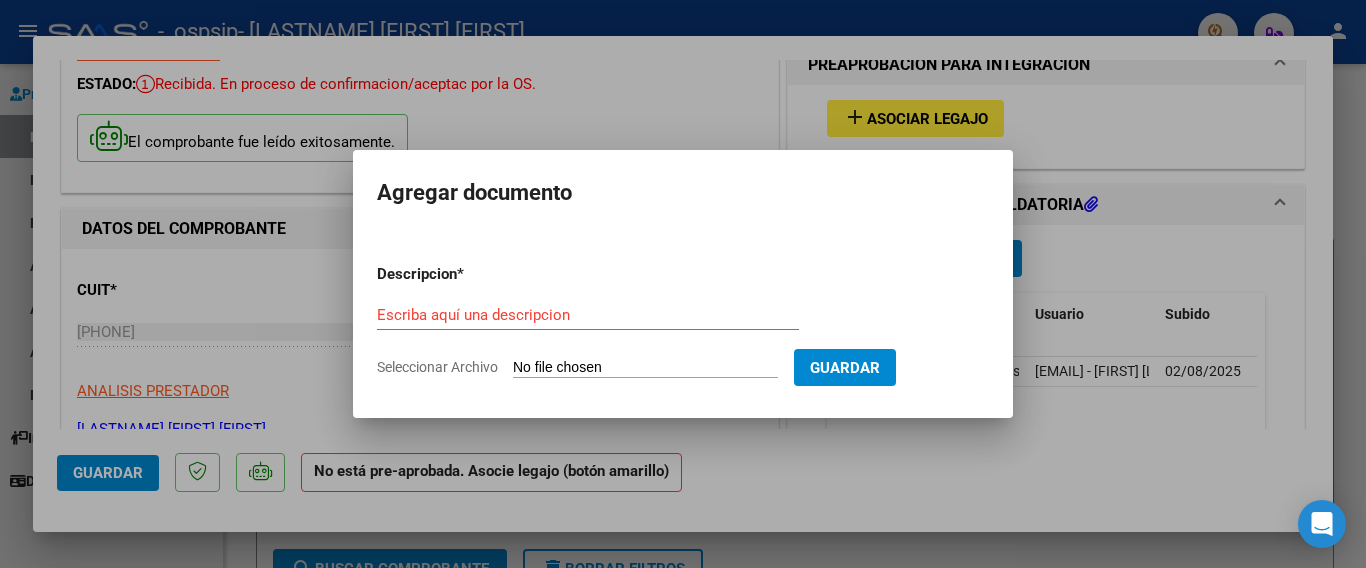 type on "C:\fakepath\Informe_Psicomotricidad_[LASTNAME]_[LASTNAME]_[LASTNAME].pdf" 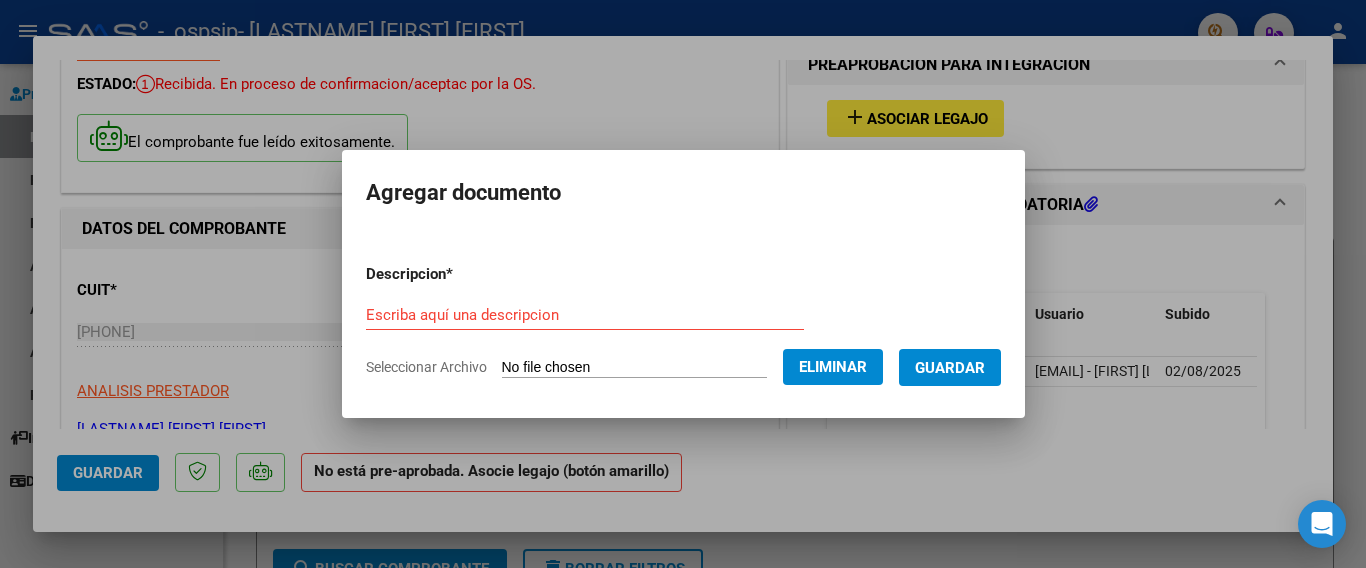 click on "Guardar" at bounding box center [950, 368] 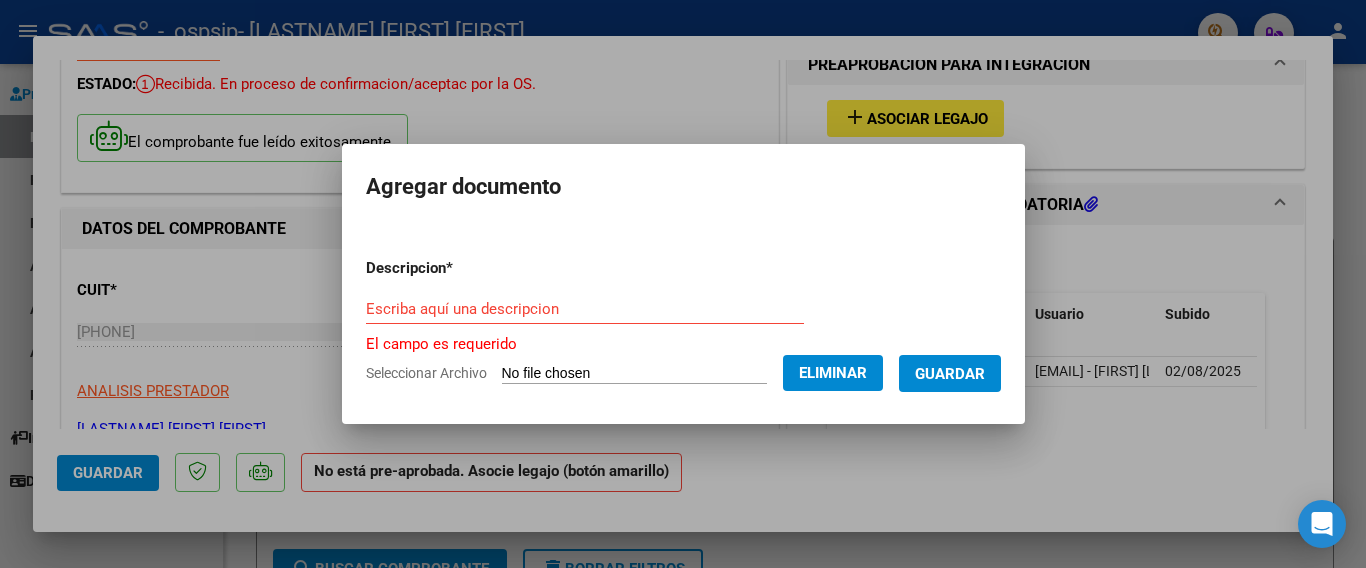 click on "Escriba aquí una descripcion" at bounding box center (585, 309) 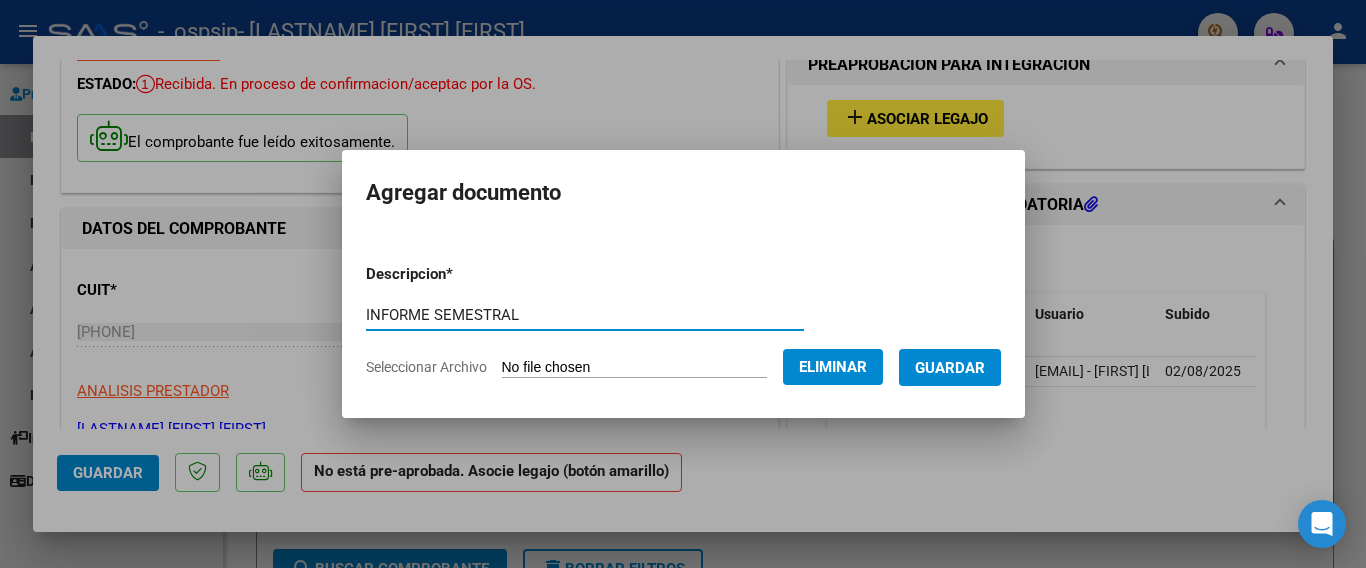 type on "INFORME SEMESTRAL" 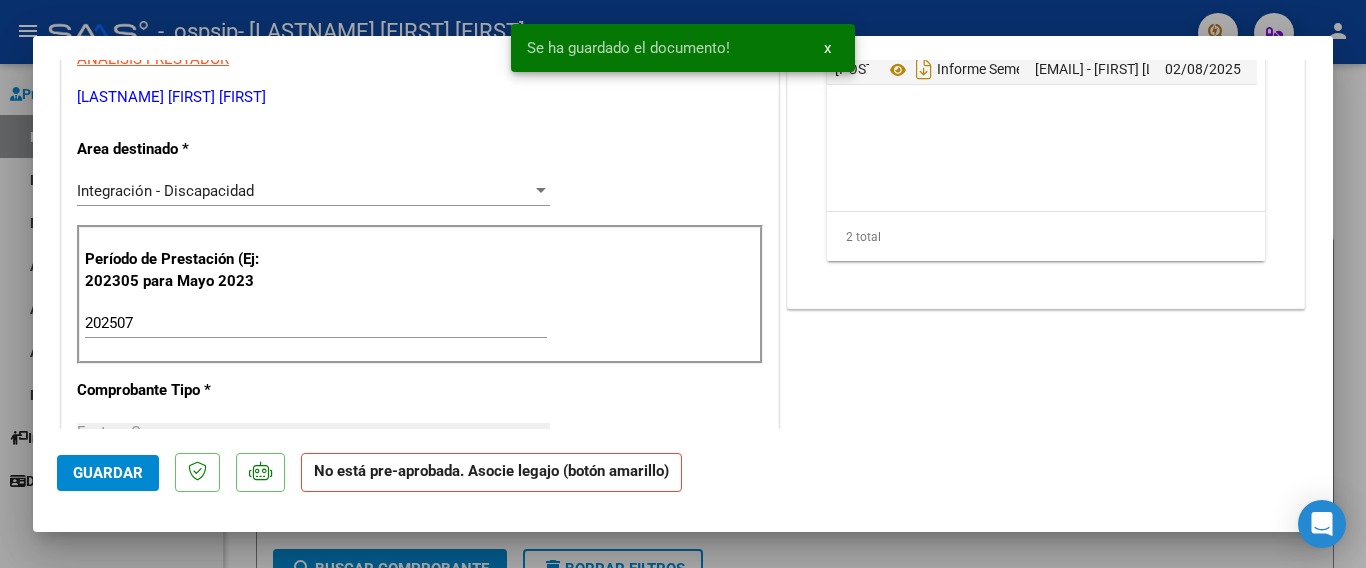 scroll, scrollTop: 500, scrollLeft: 0, axis: vertical 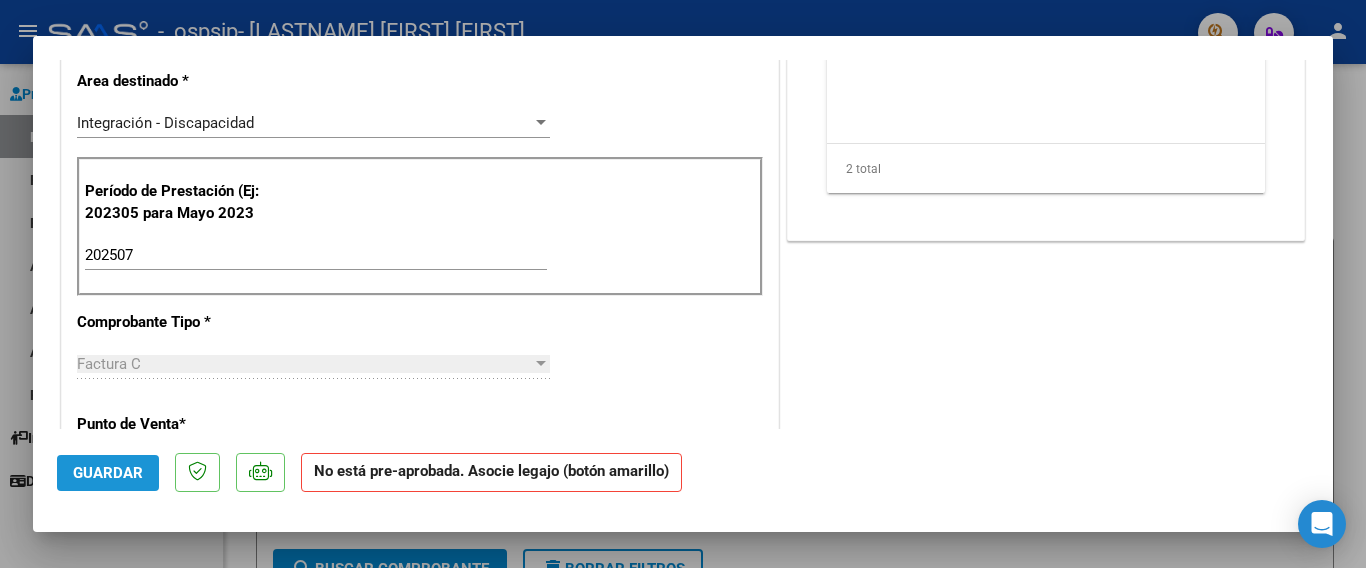 click on "Guardar" 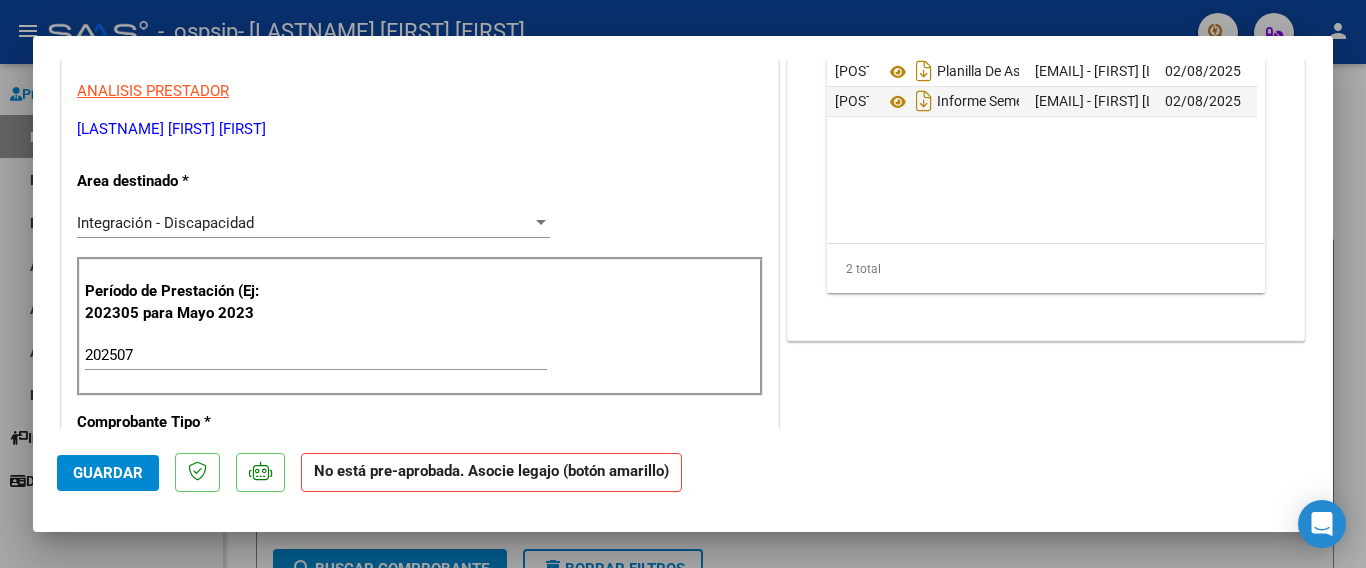 scroll, scrollTop: 600, scrollLeft: 0, axis: vertical 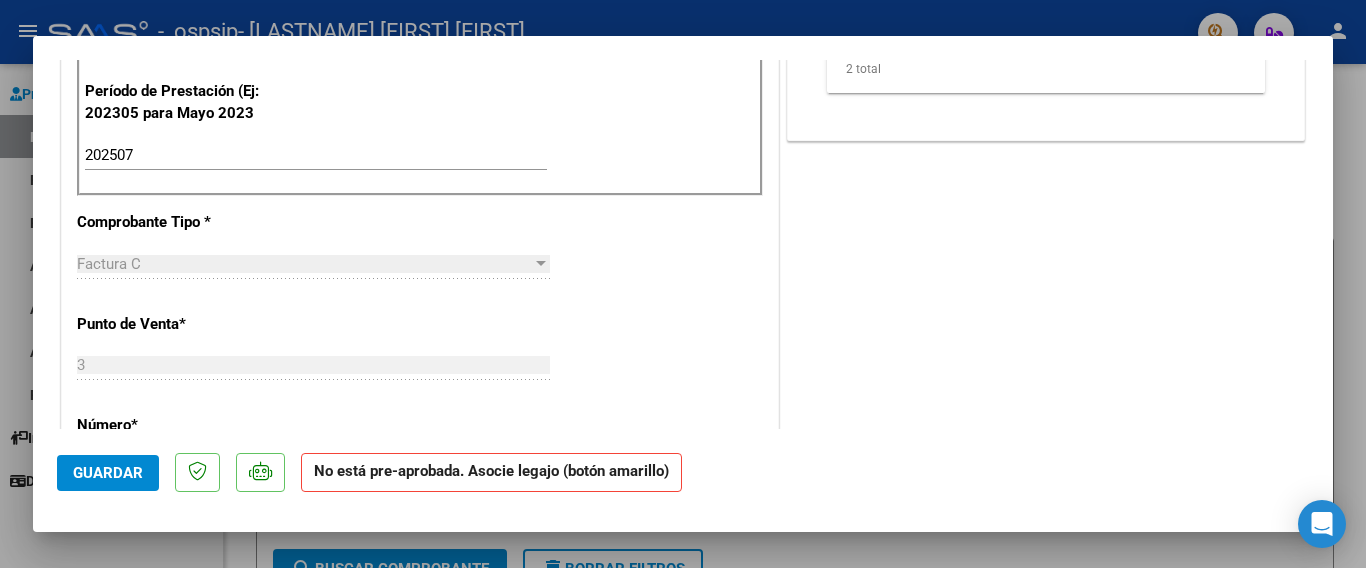 click at bounding box center [683, 284] 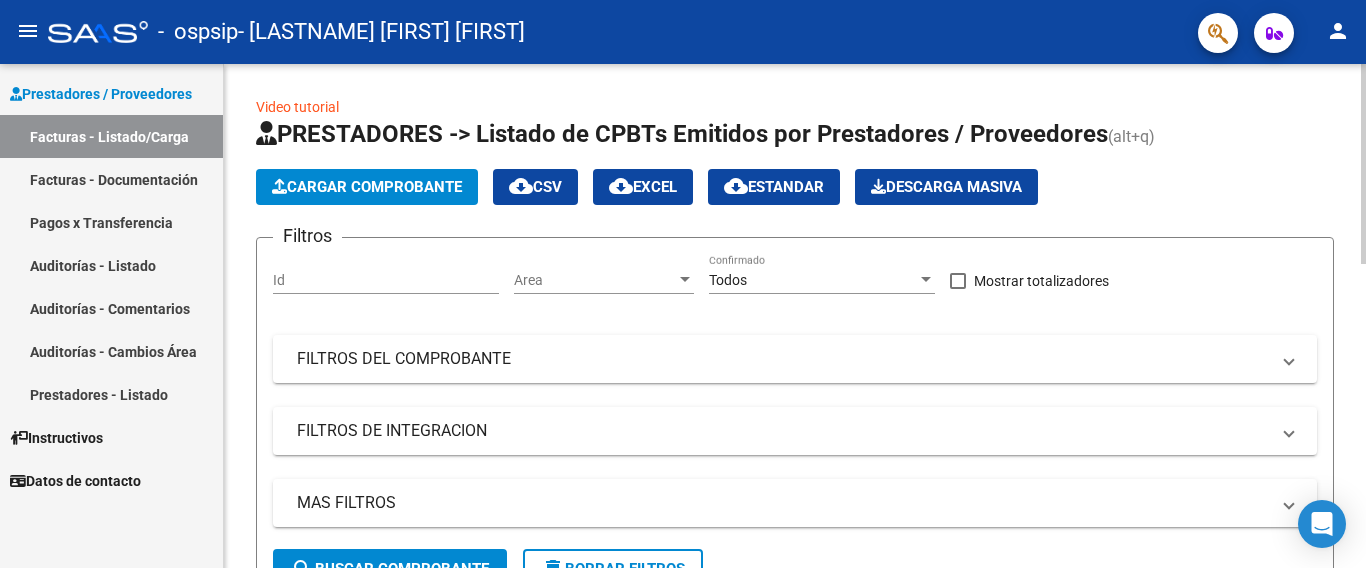 click on "Cargar Comprobante" 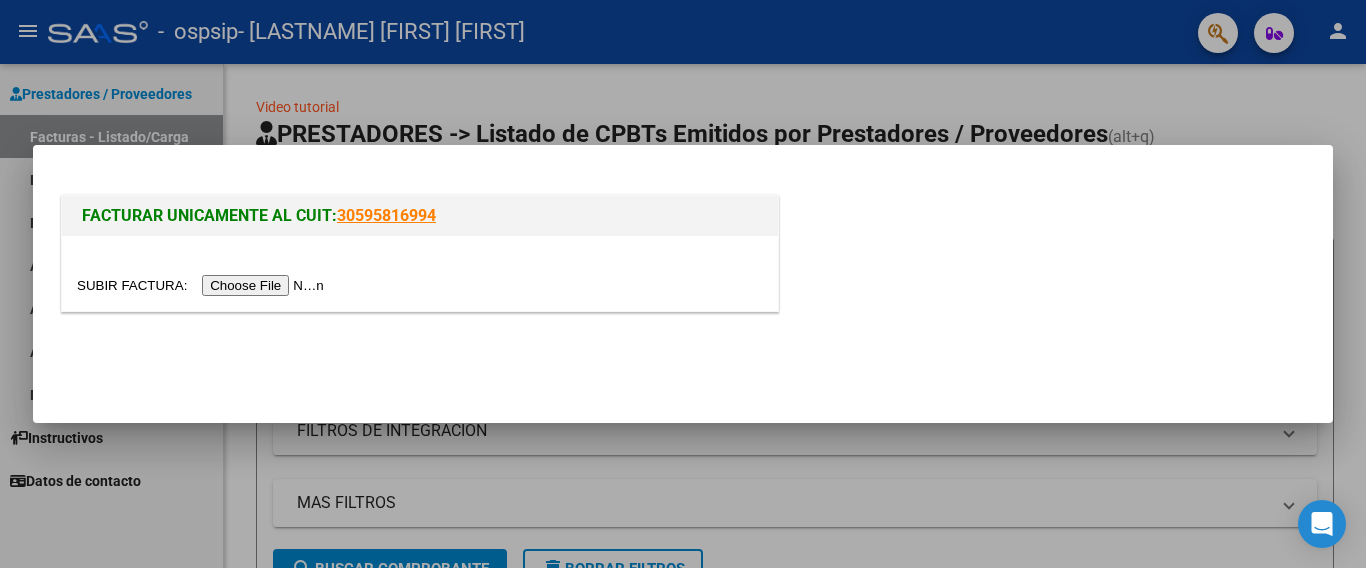 click at bounding box center (203, 285) 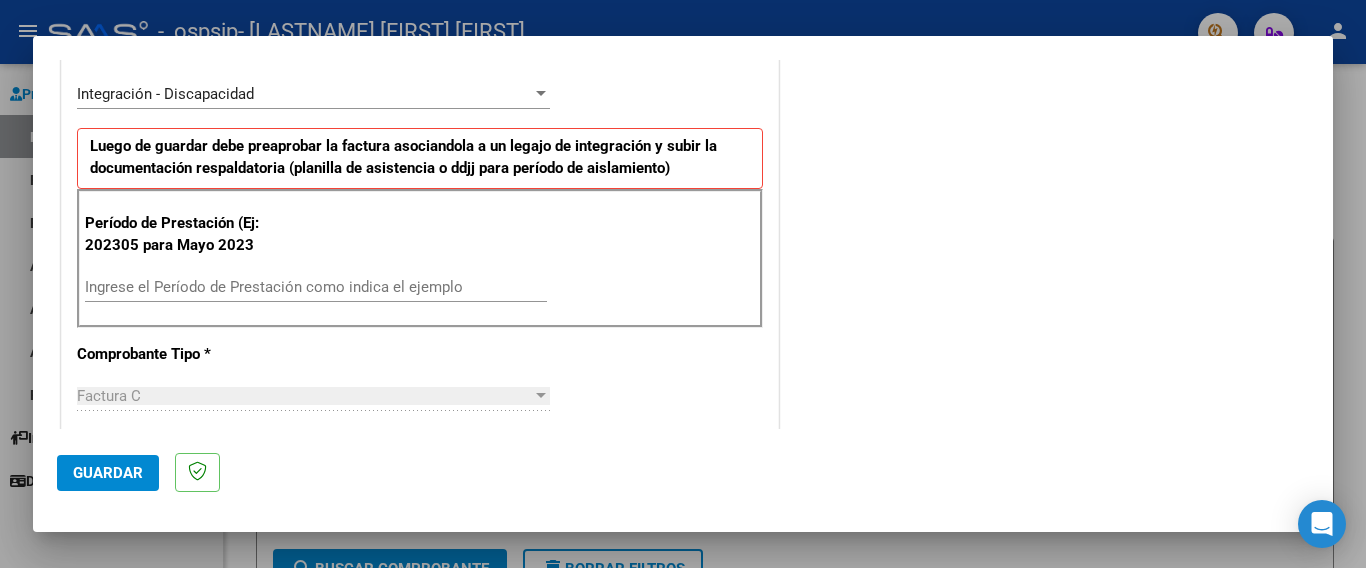 scroll, scrollTop: 500, scrollLeft: 0, axis: vertical 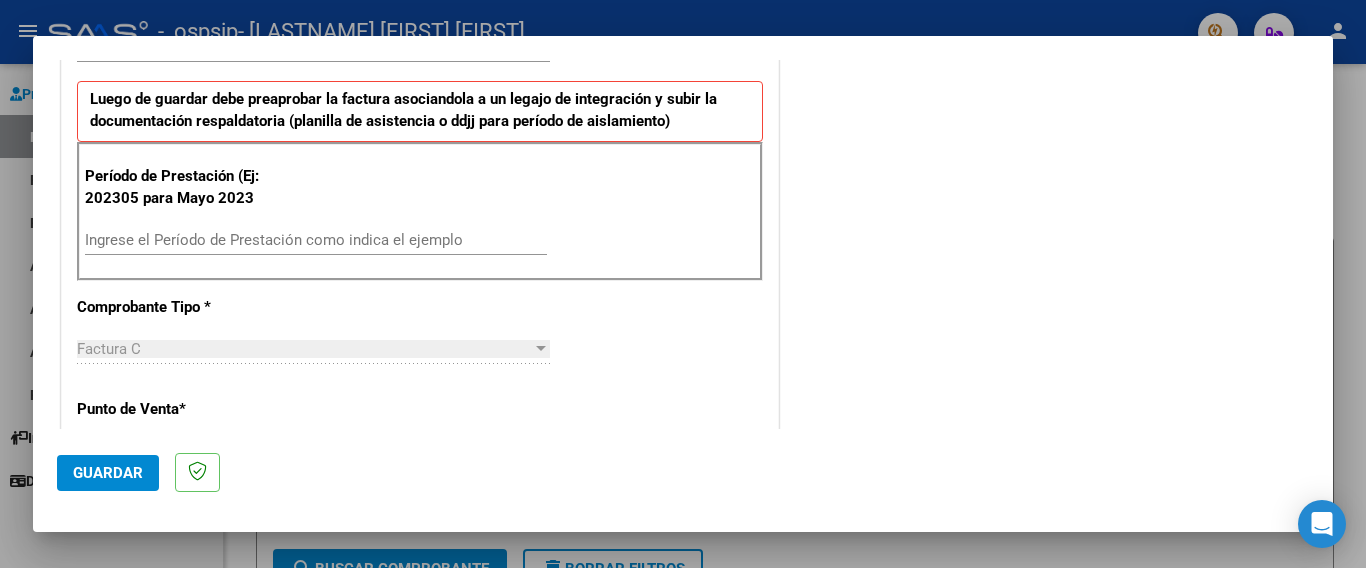 click on "Ingrese el Período de Prestación como indica el ejemplo" at bounding box center (316, 240) 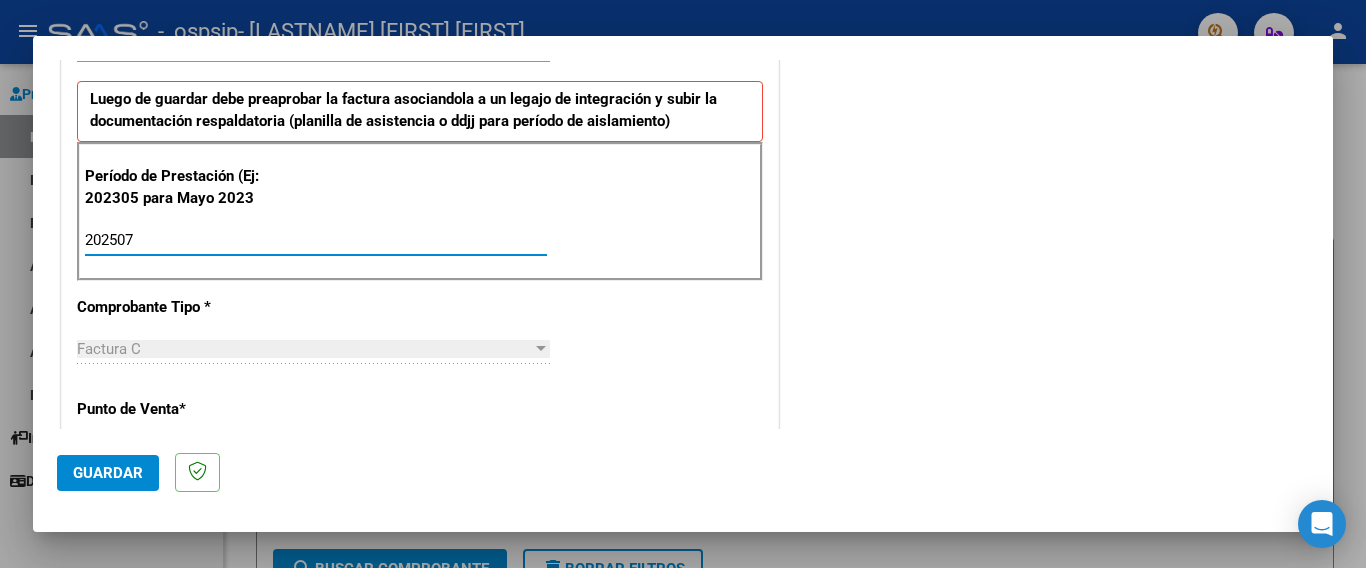 type on "202507" 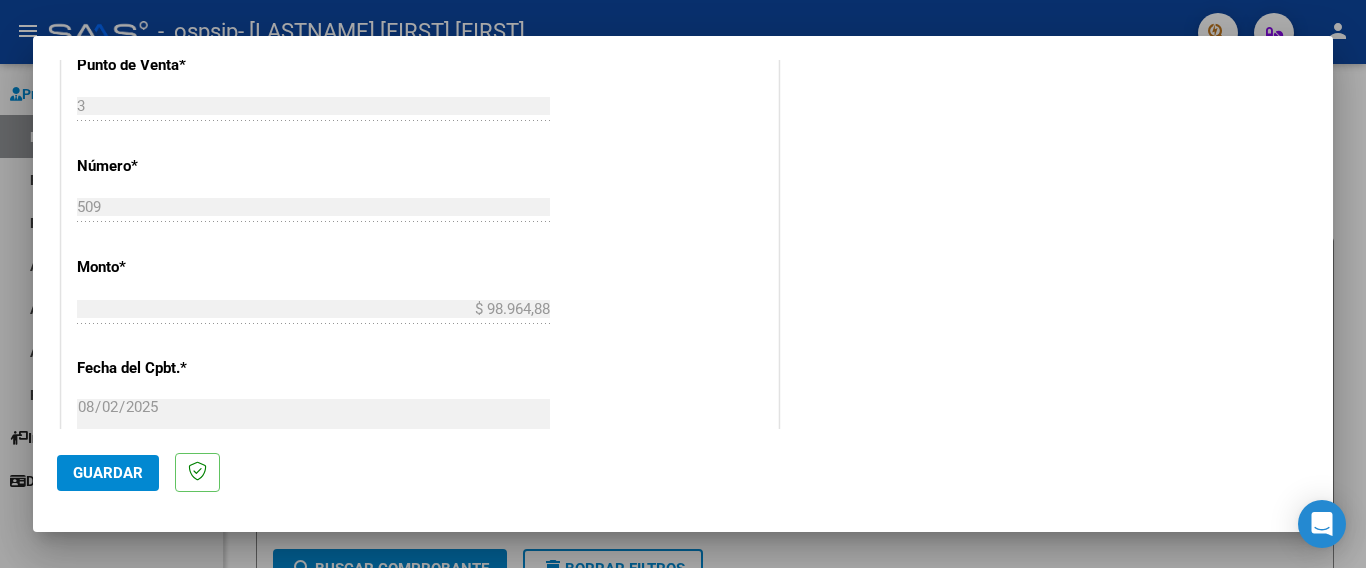 scroll, scrollTop: 1000, scrollLeft: 0, axis: vertical 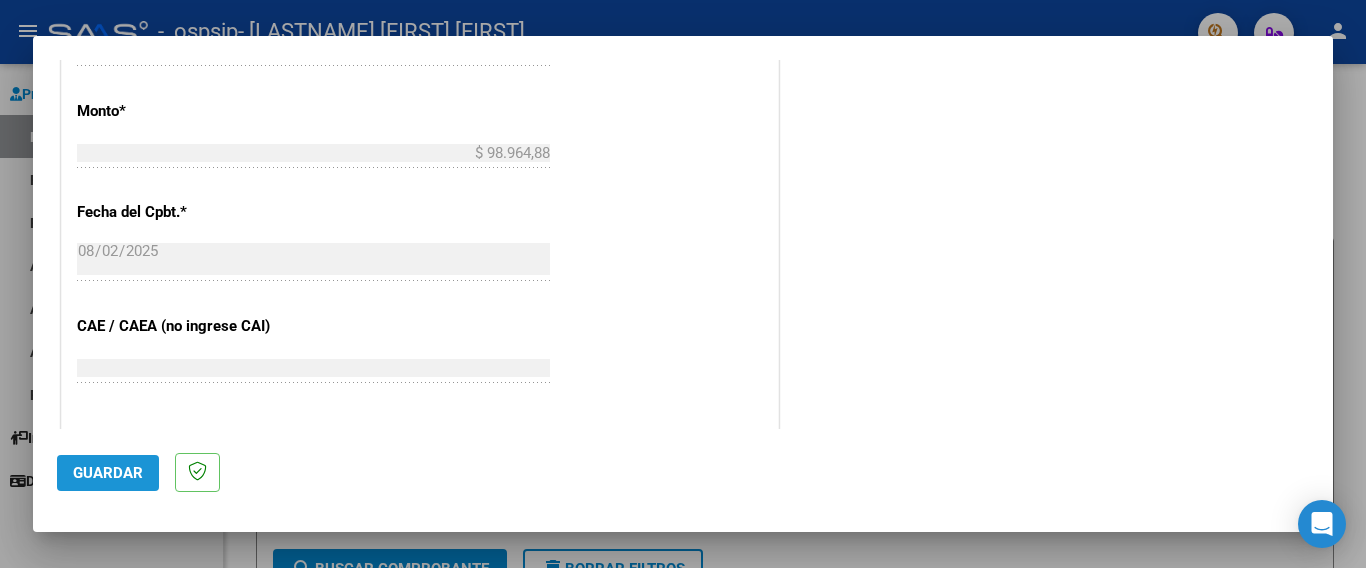 click on "Guardar" 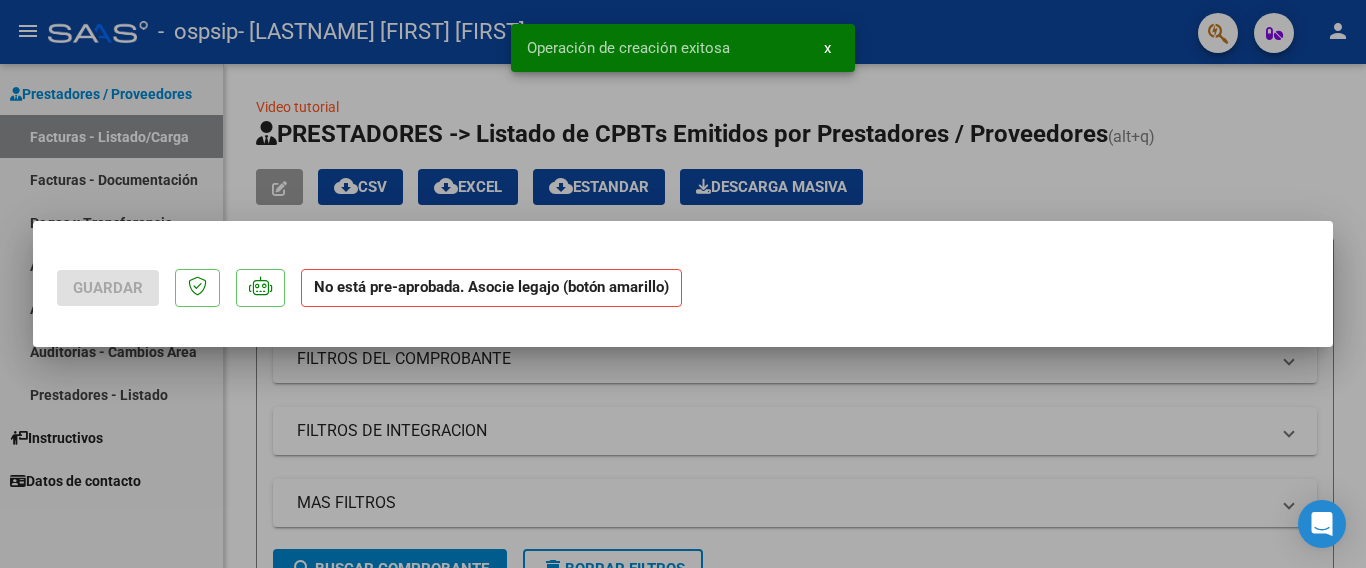 scroll, scrollTop: 0, scrollLeft: 0, axis: both 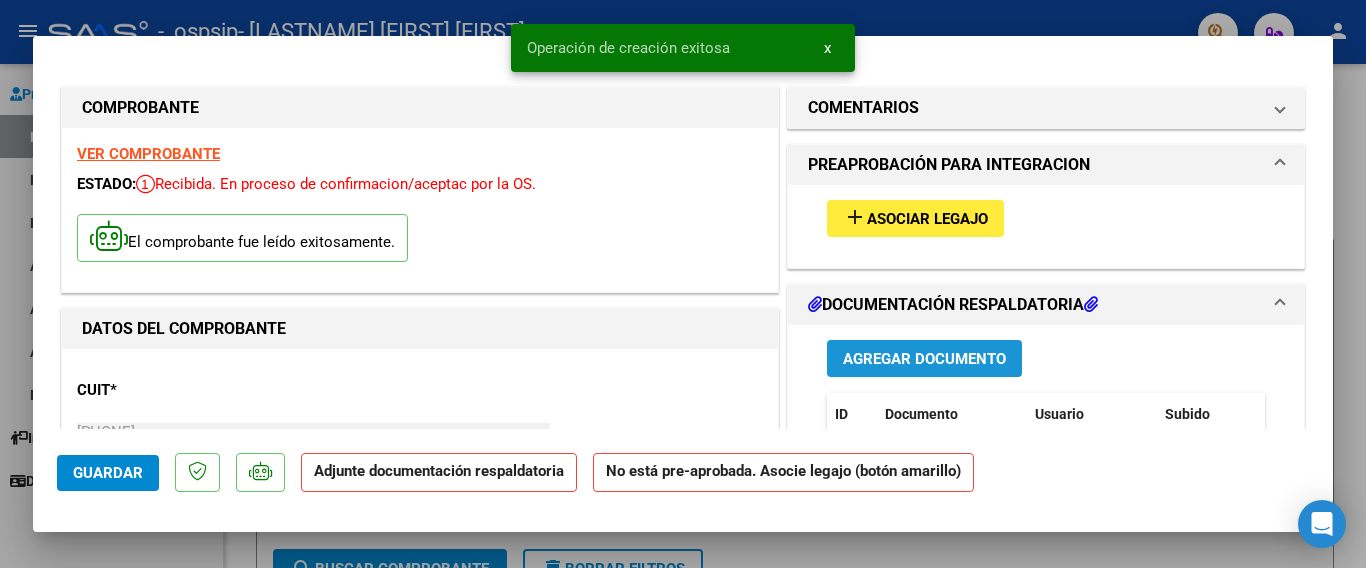 click on "Agregar Documento" at bounding box center (924, 358) 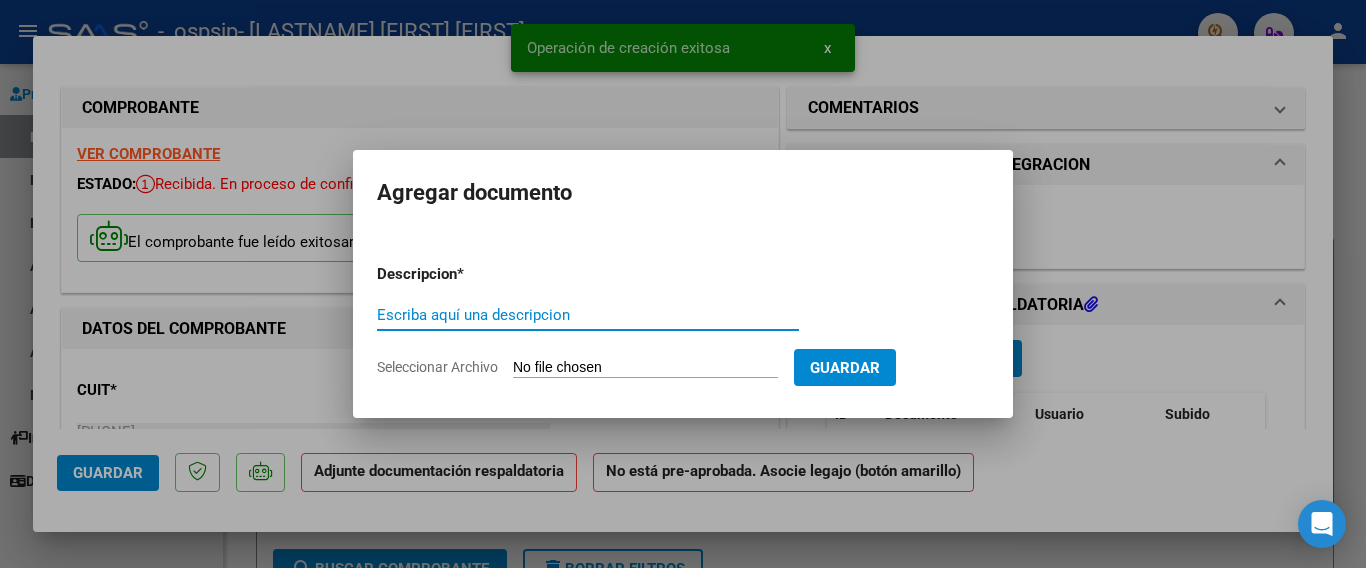click on "Escriba aquí una descripcion" at bounding box center [588, 315] 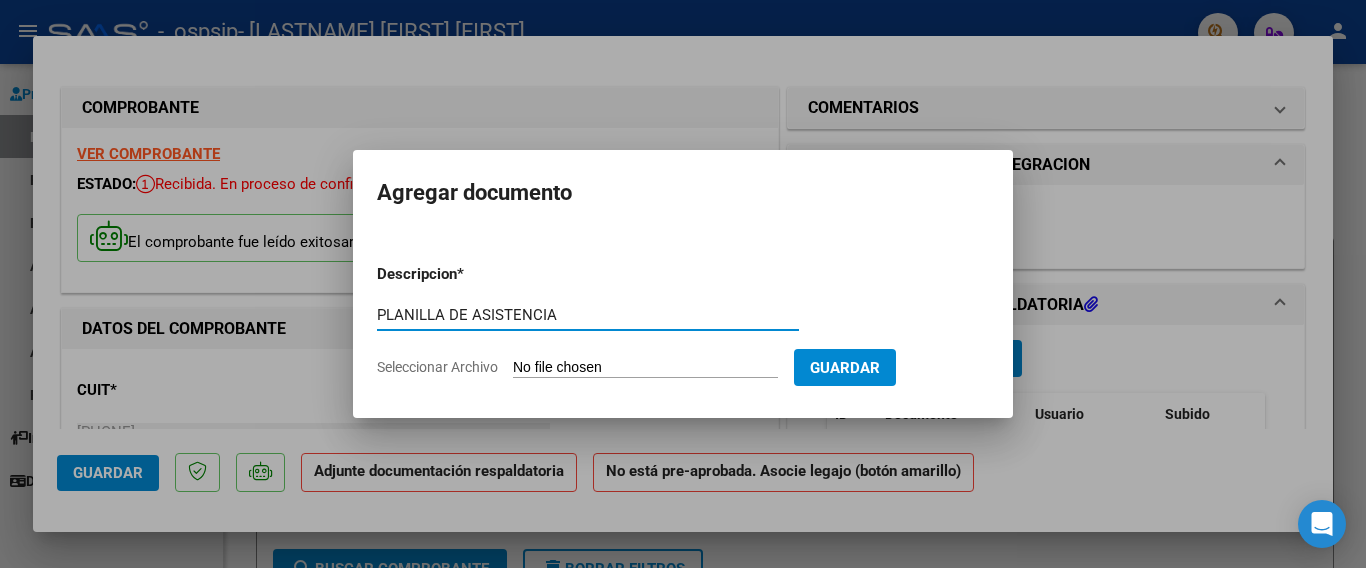 type on "PLANILLA DE ASISTENCIA" 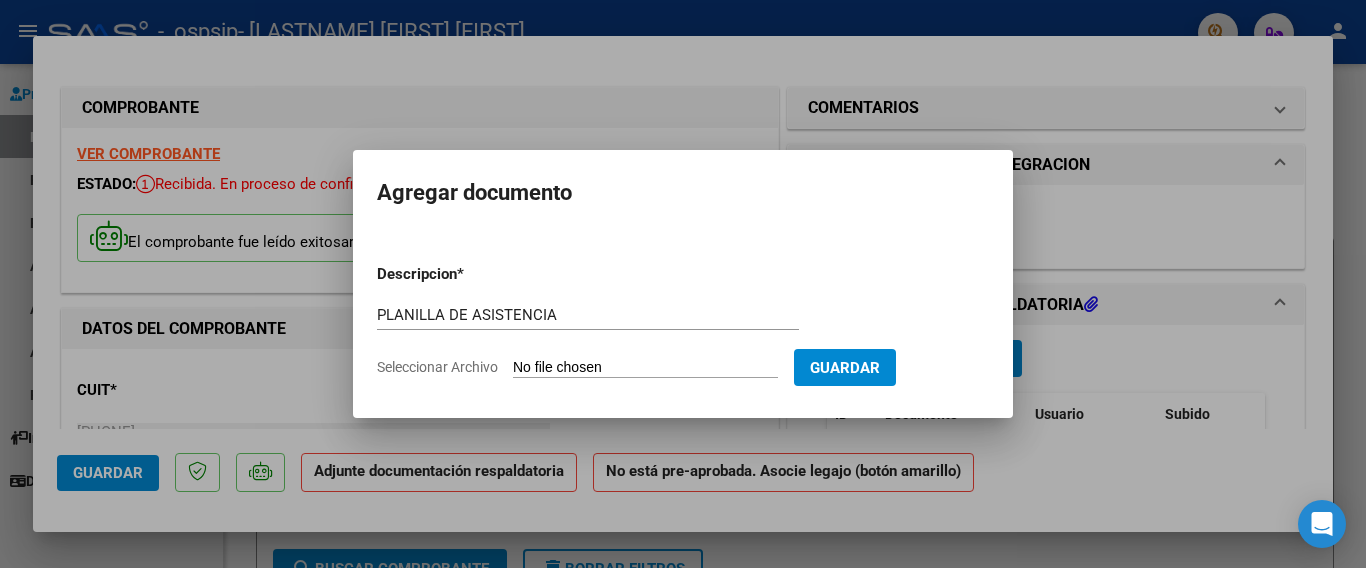 type on "C:\fakepath\Mati julio.pdf" 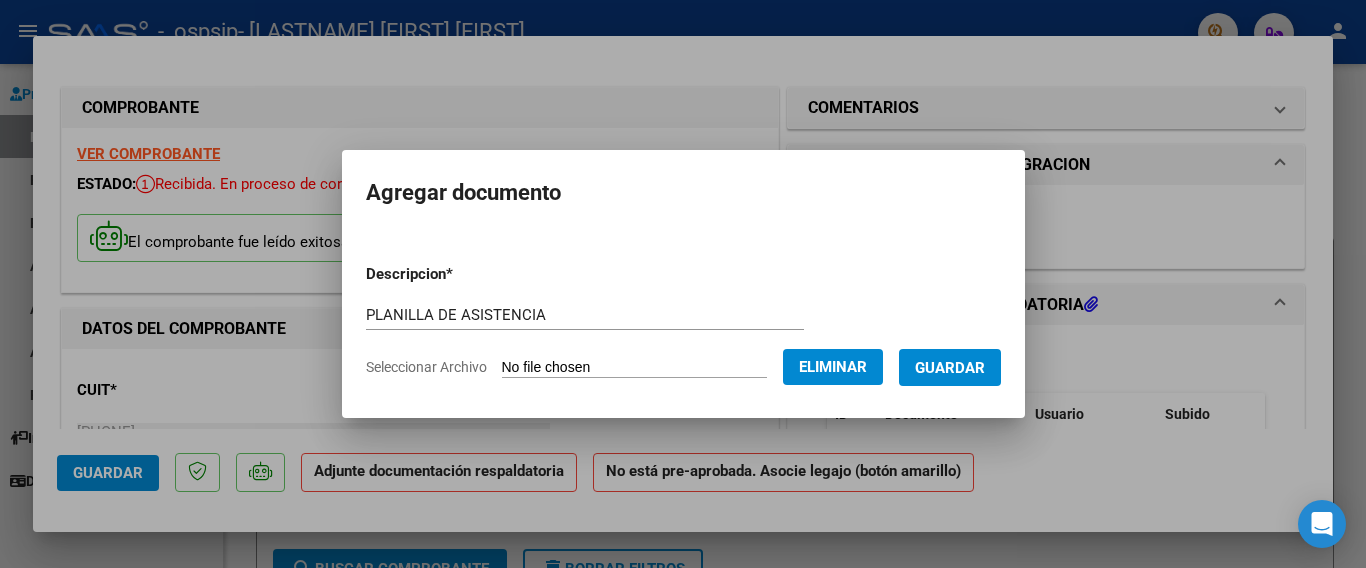 click on "Guardar" at bounding box center [950, 368] 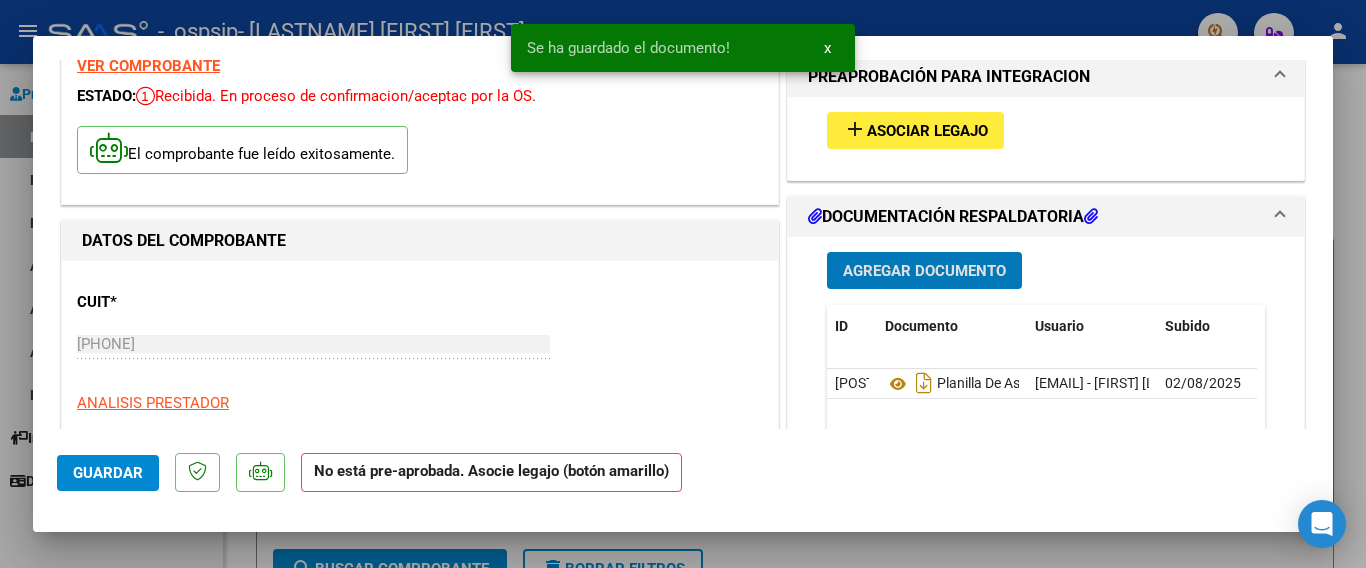 scroll, scrollTop: 100, scrollLeft: 0, axis: vertical 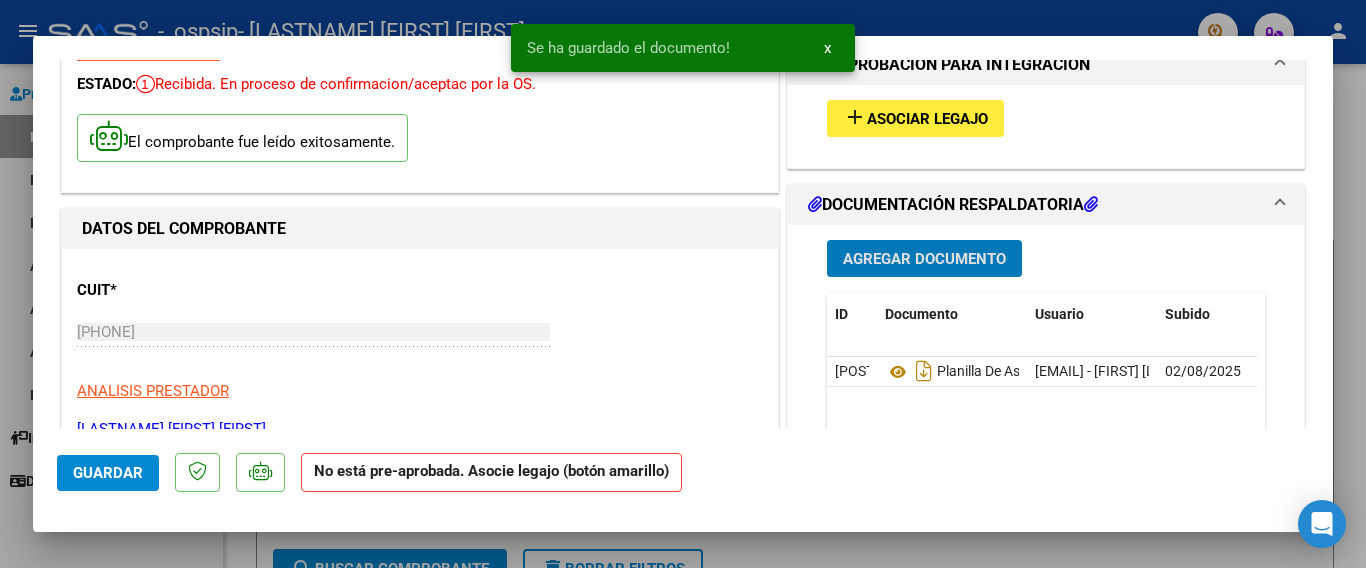 click on "Agregar Documento" at bounding box center (924, 259) 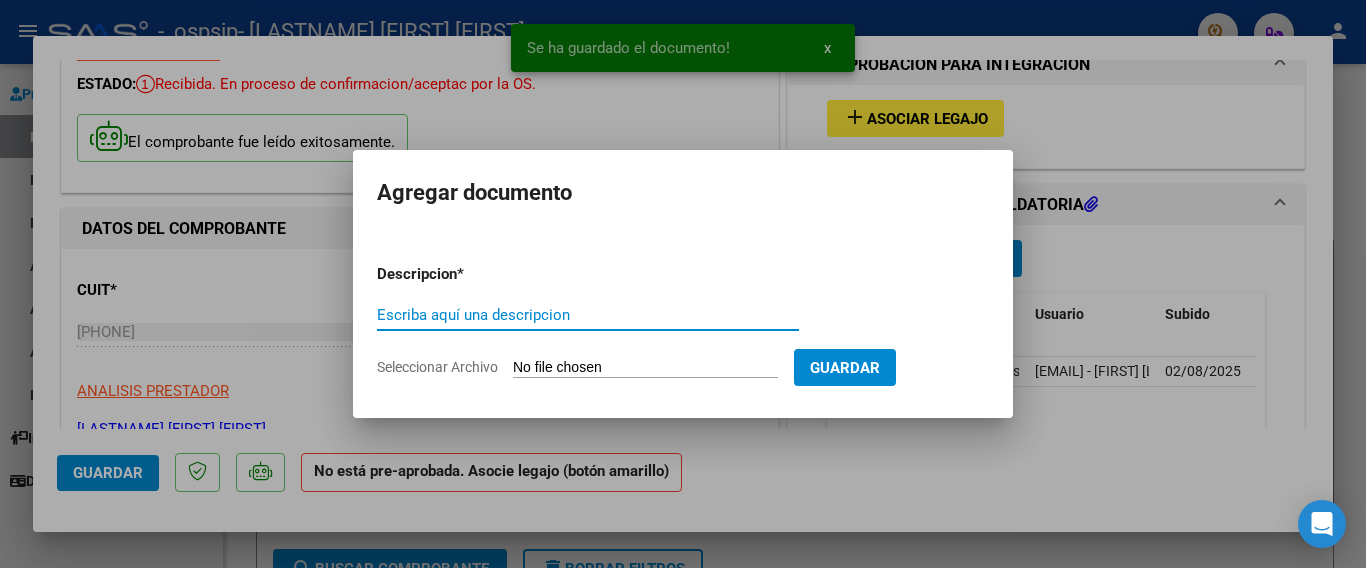 click on "Escriba aquí una descripcion" at bounding box center [588, 315] 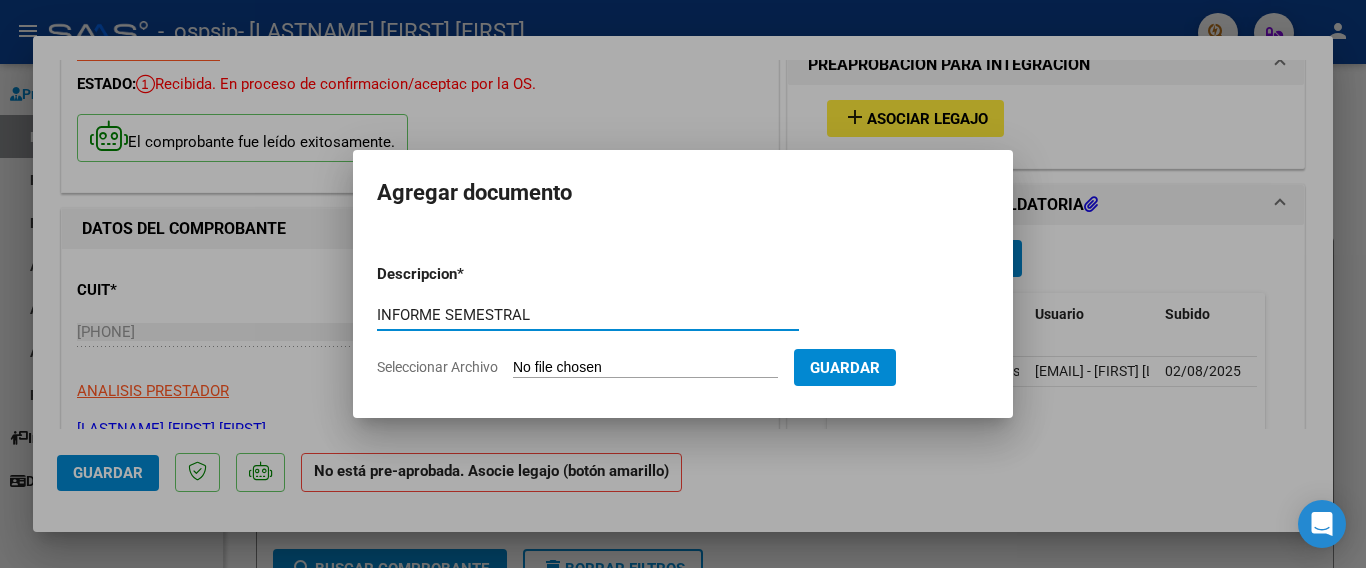 type on "INFORME SEMESTRAL" 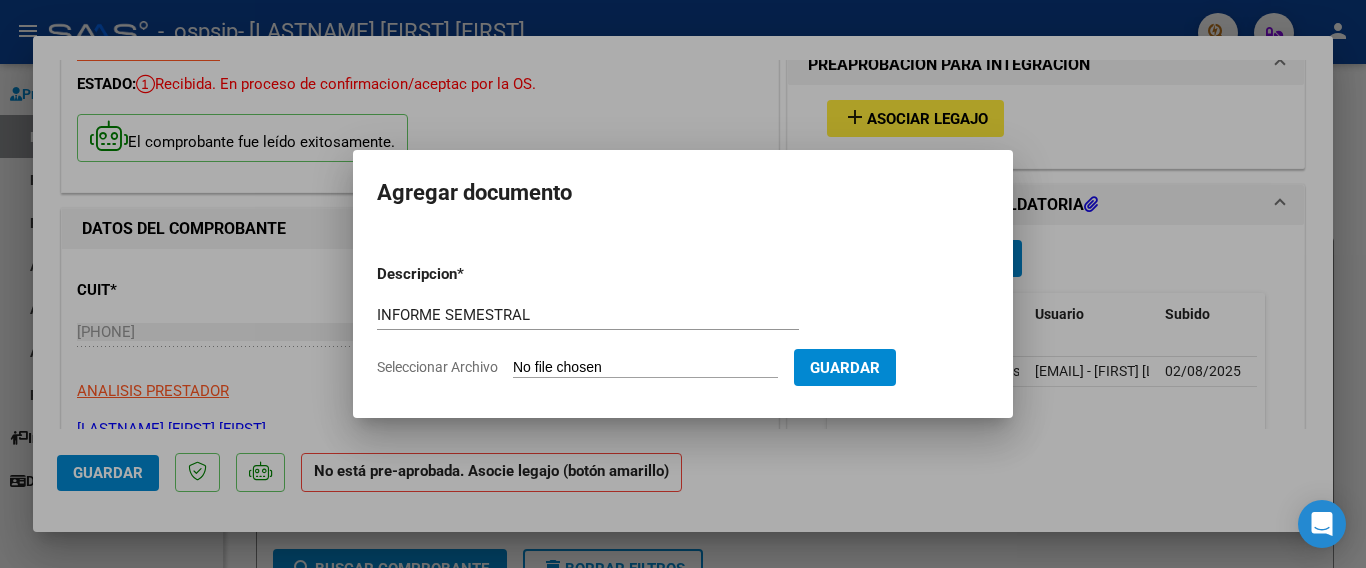 type on "C:\fakepath\Informe_Psicomotricidad_[FIRSTNAME]_[LASTNAME]_[LASTNAME].pdf" 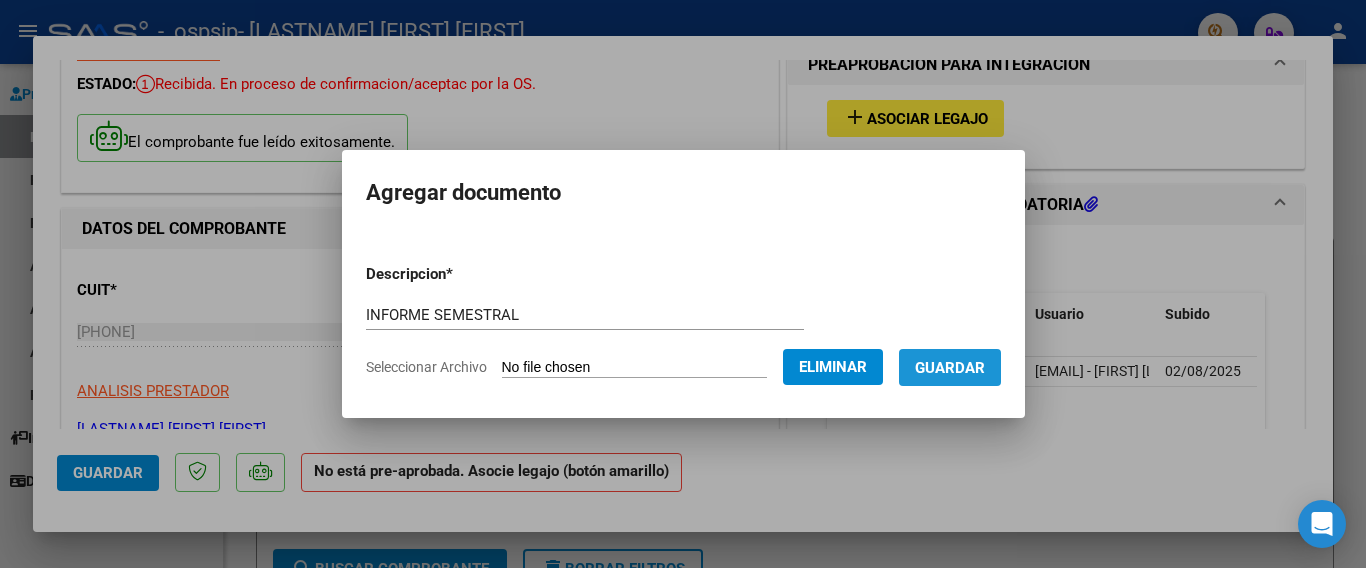 click on "Guardar" at bounding box center [950, 367] 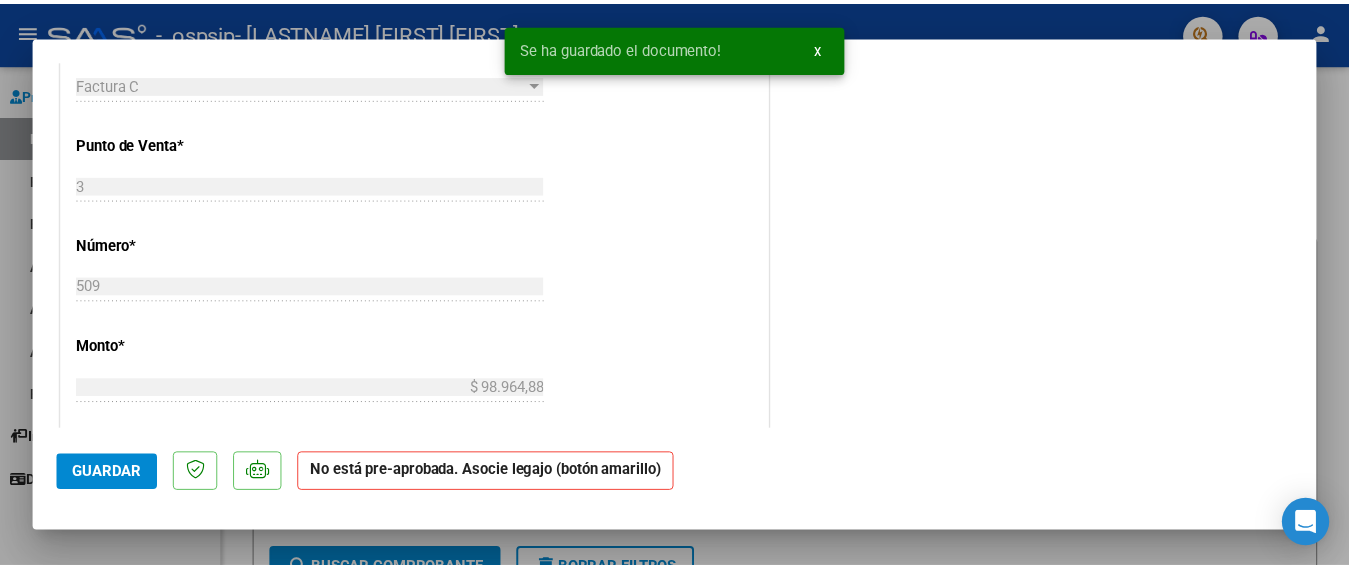 scroll, scrollTop: 1000, scrollLeft: 0, axis: vertical 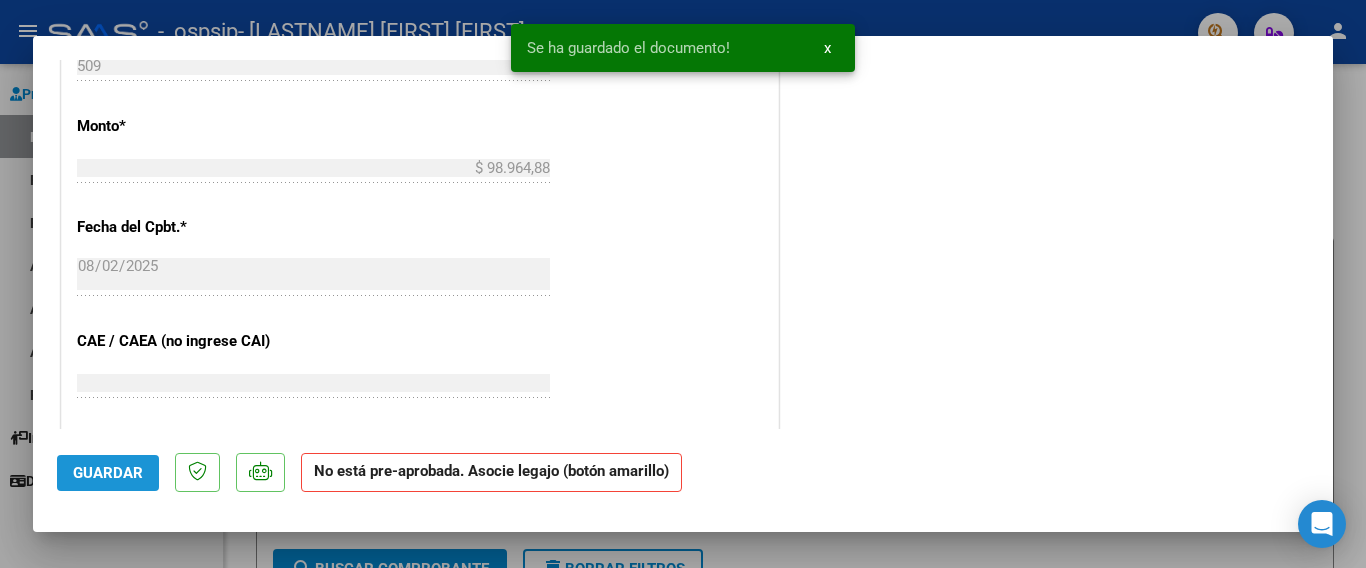 click on "Guardar" 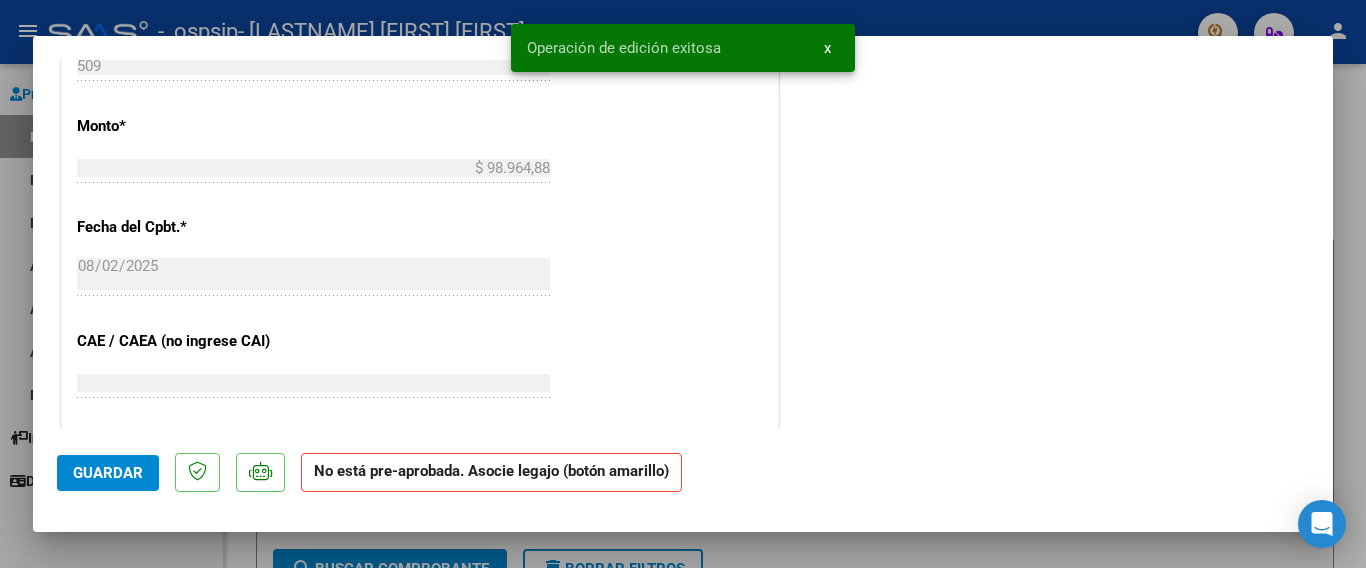 click at bounding box center [683, 284] 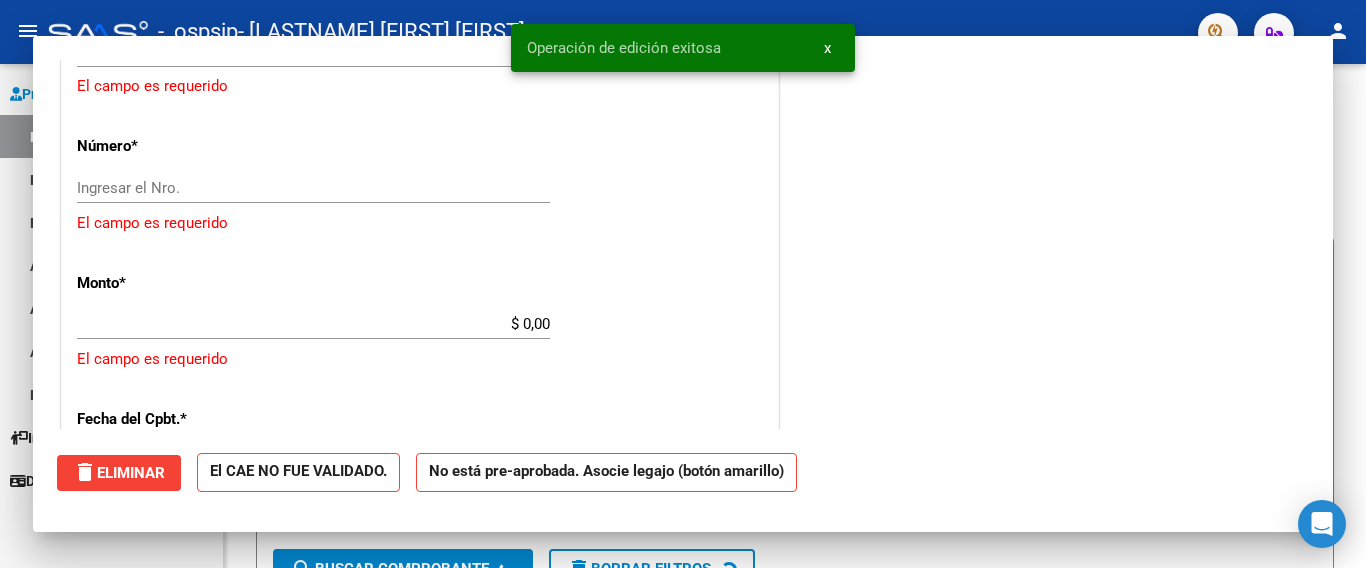 click on "person" 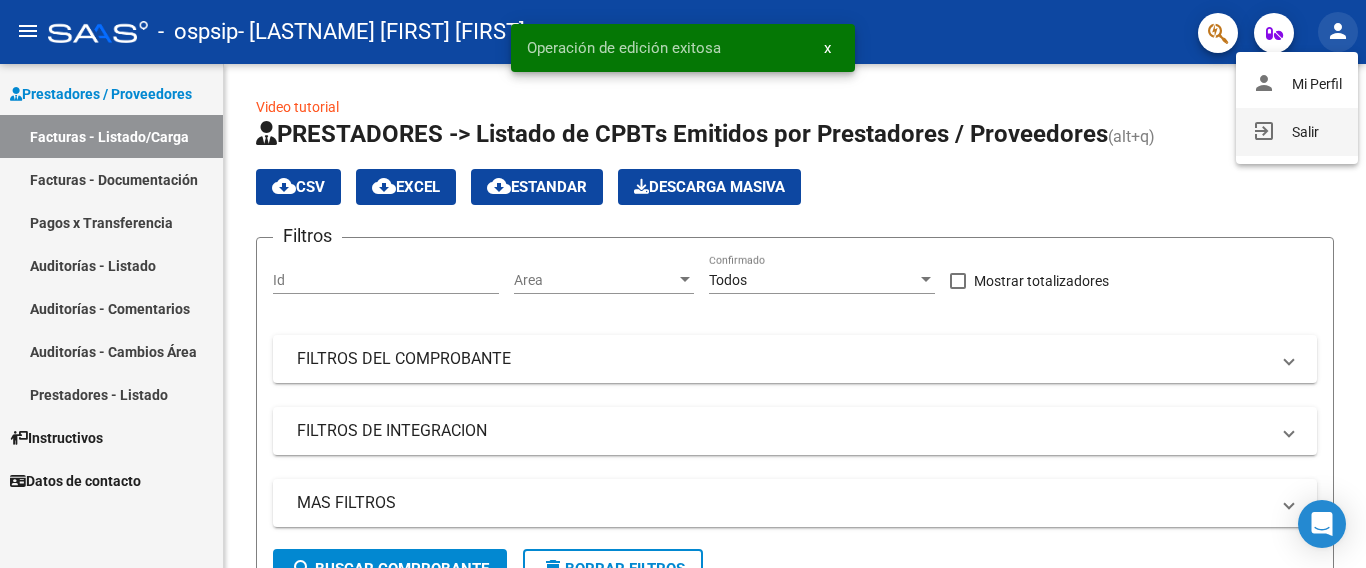 click on "exit_to_app  Salir" at bounding box center [1297, 132] 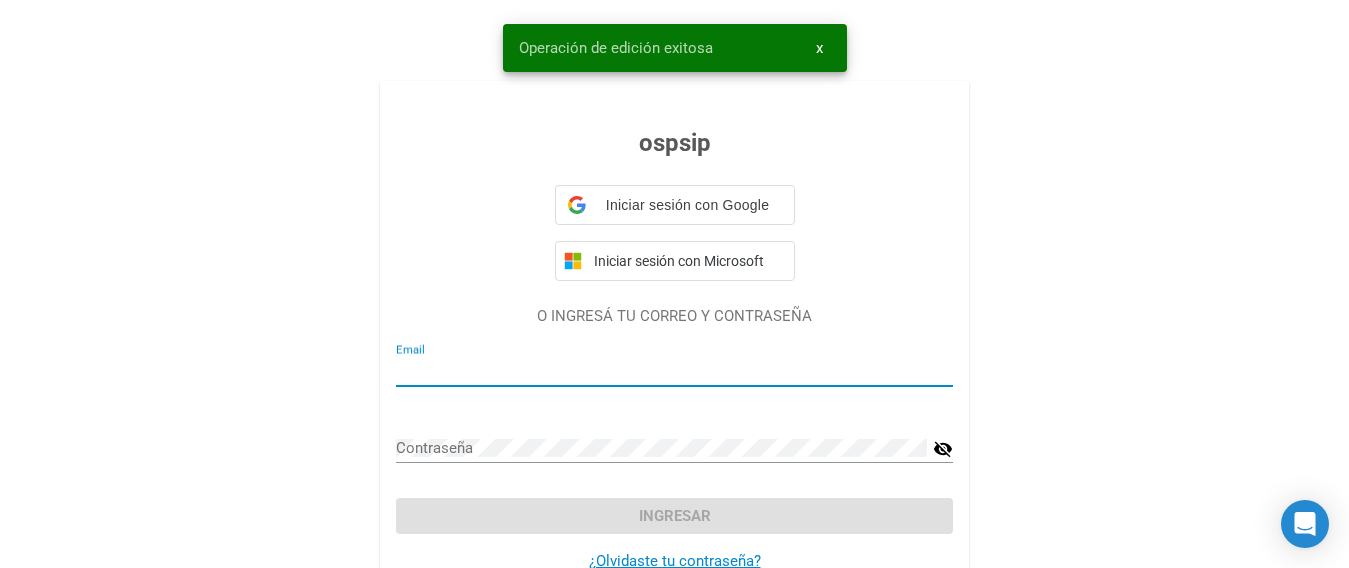 type on "[EMAIL]" 